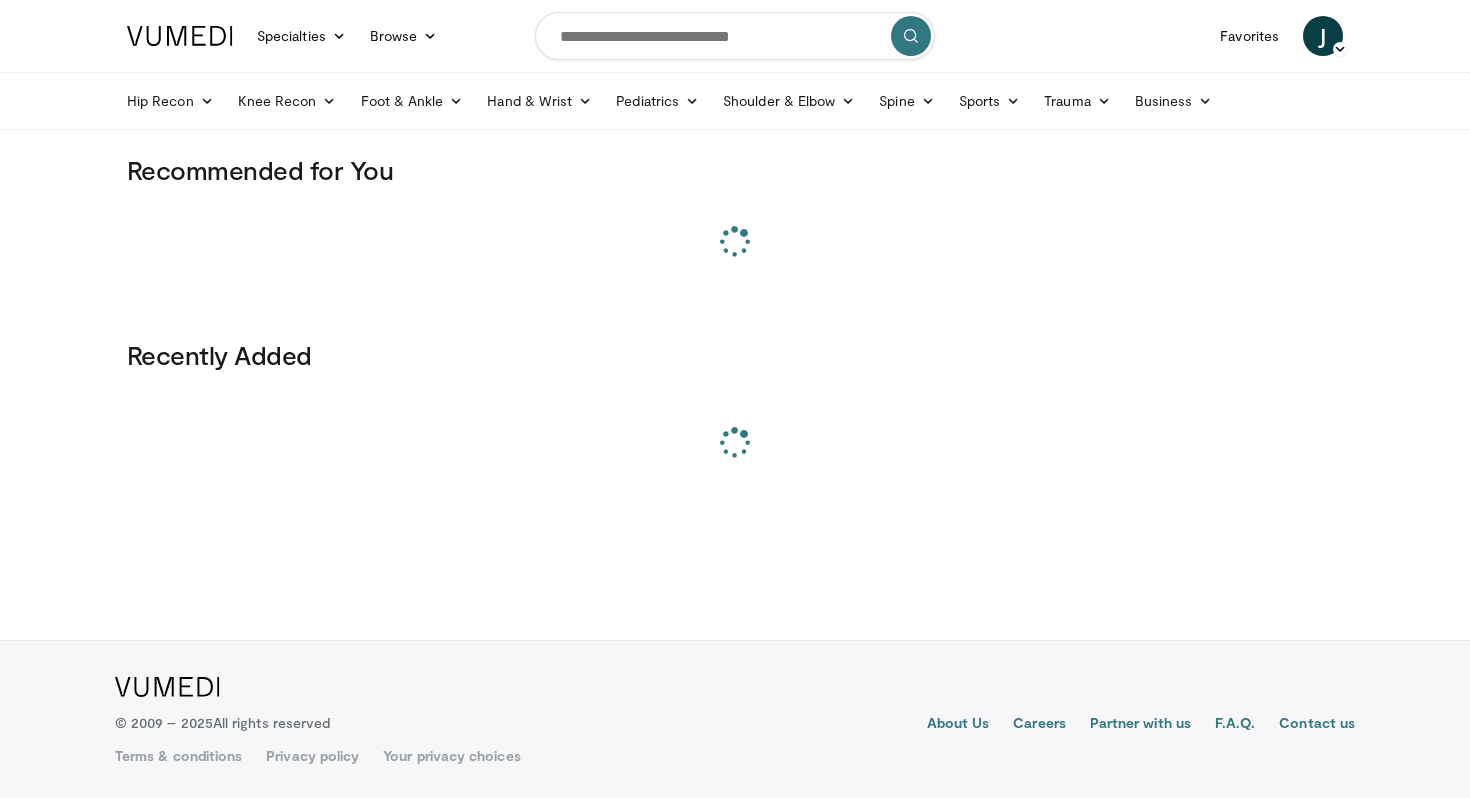scroll, scrollTop: 0, scrollLeft: 0, axis: both 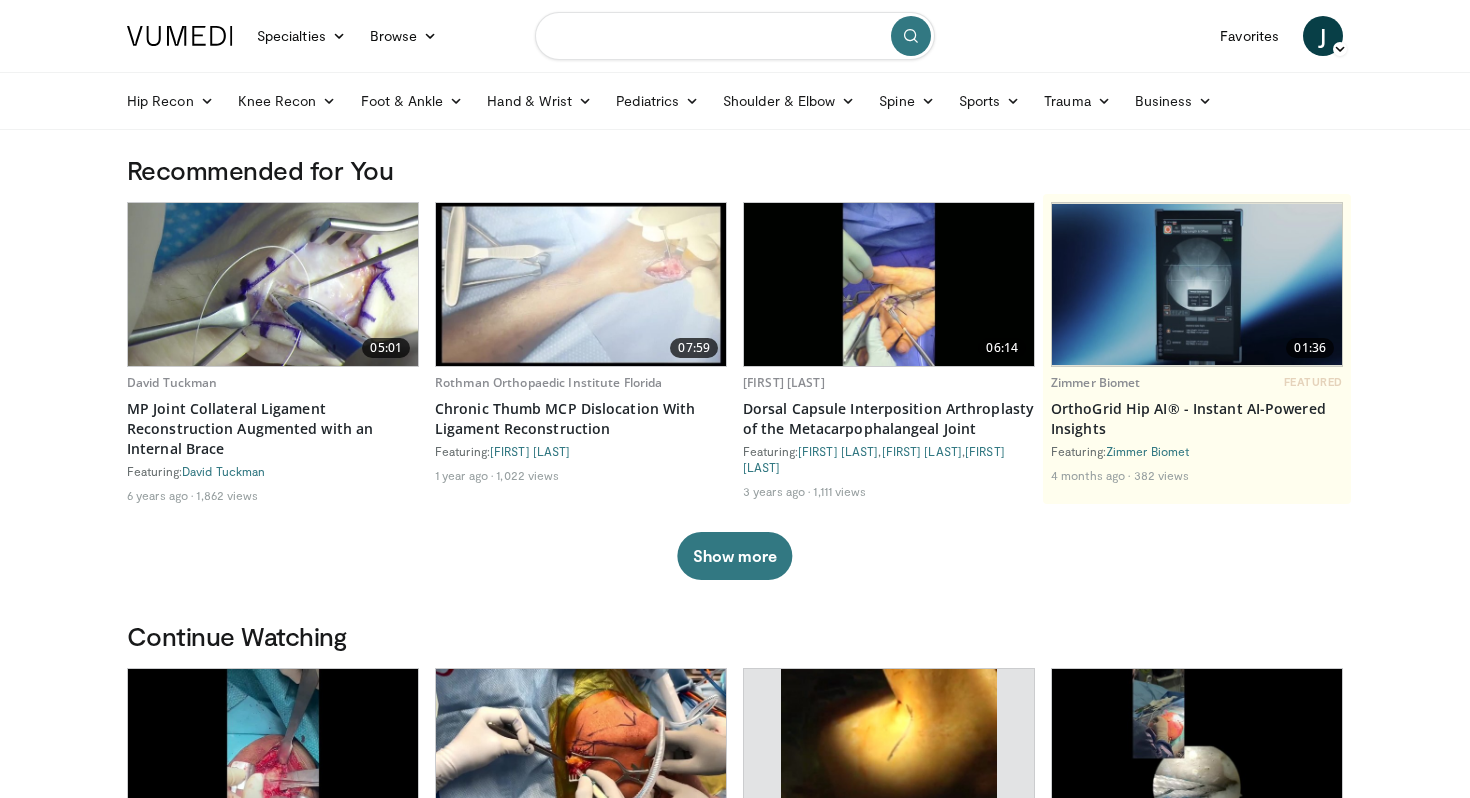 click at bounding box center (735, 36) 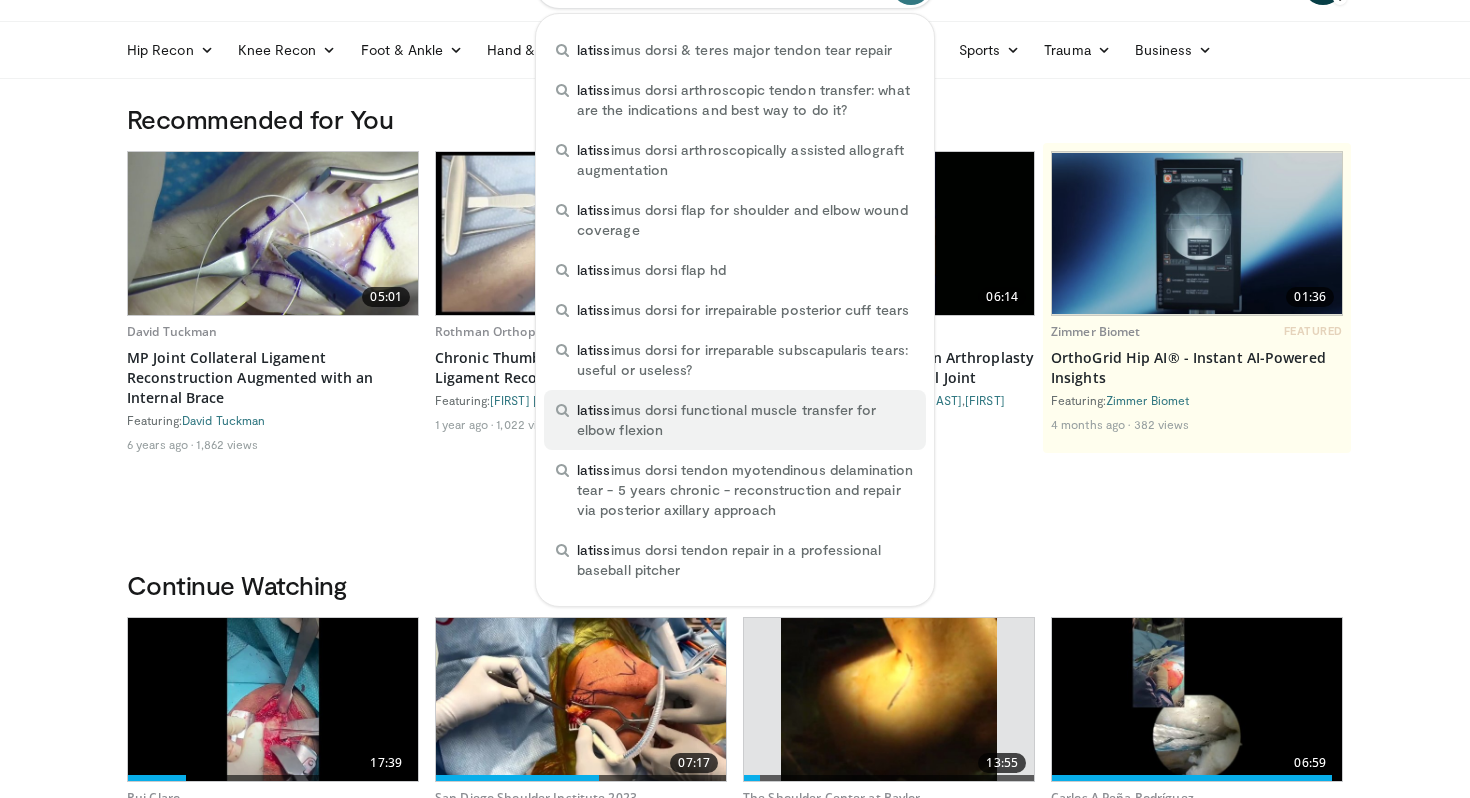 scroll, scrollTop: 0, scrollLeft: 0, axis: both 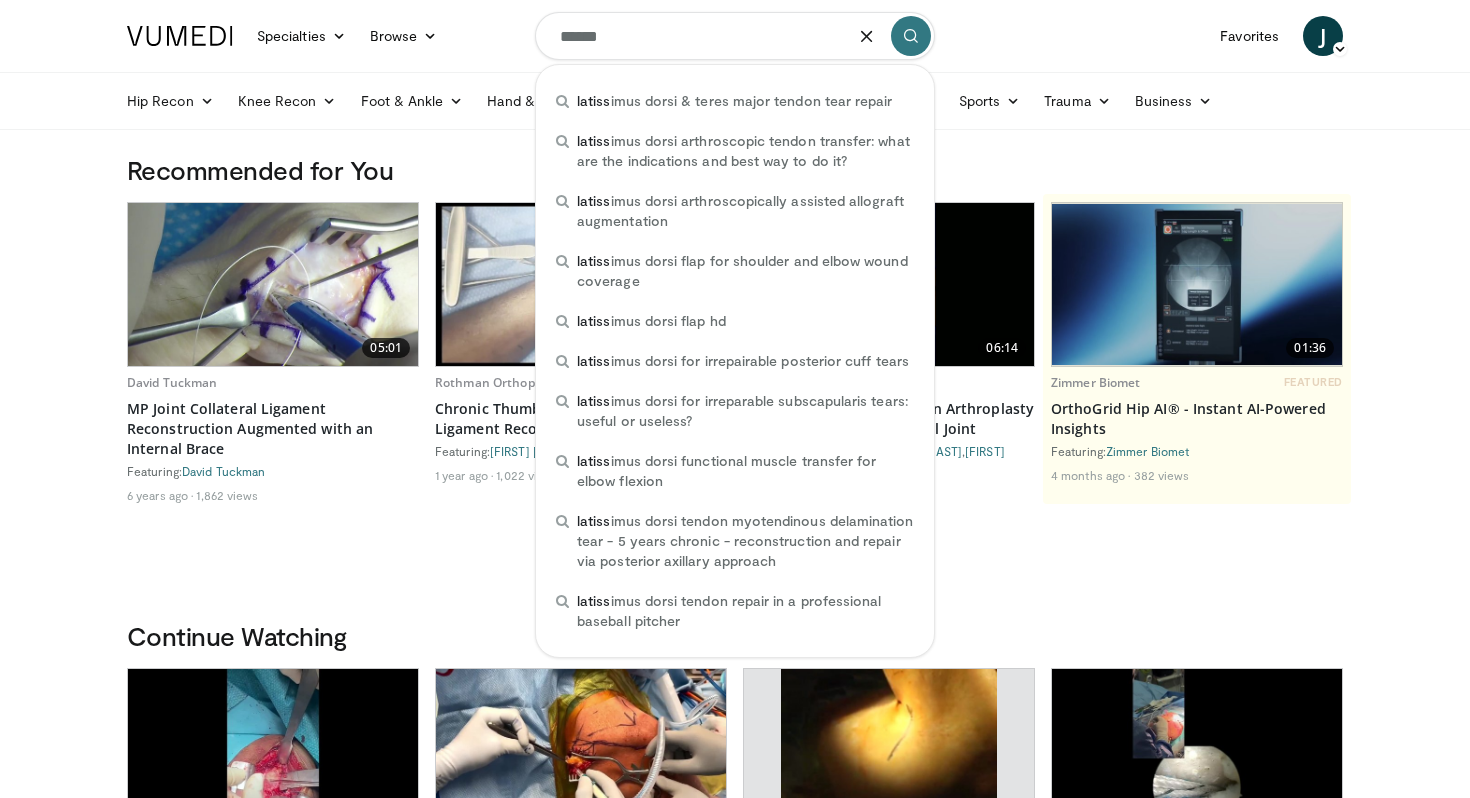 click on "******" at bounding box center [735, 36] 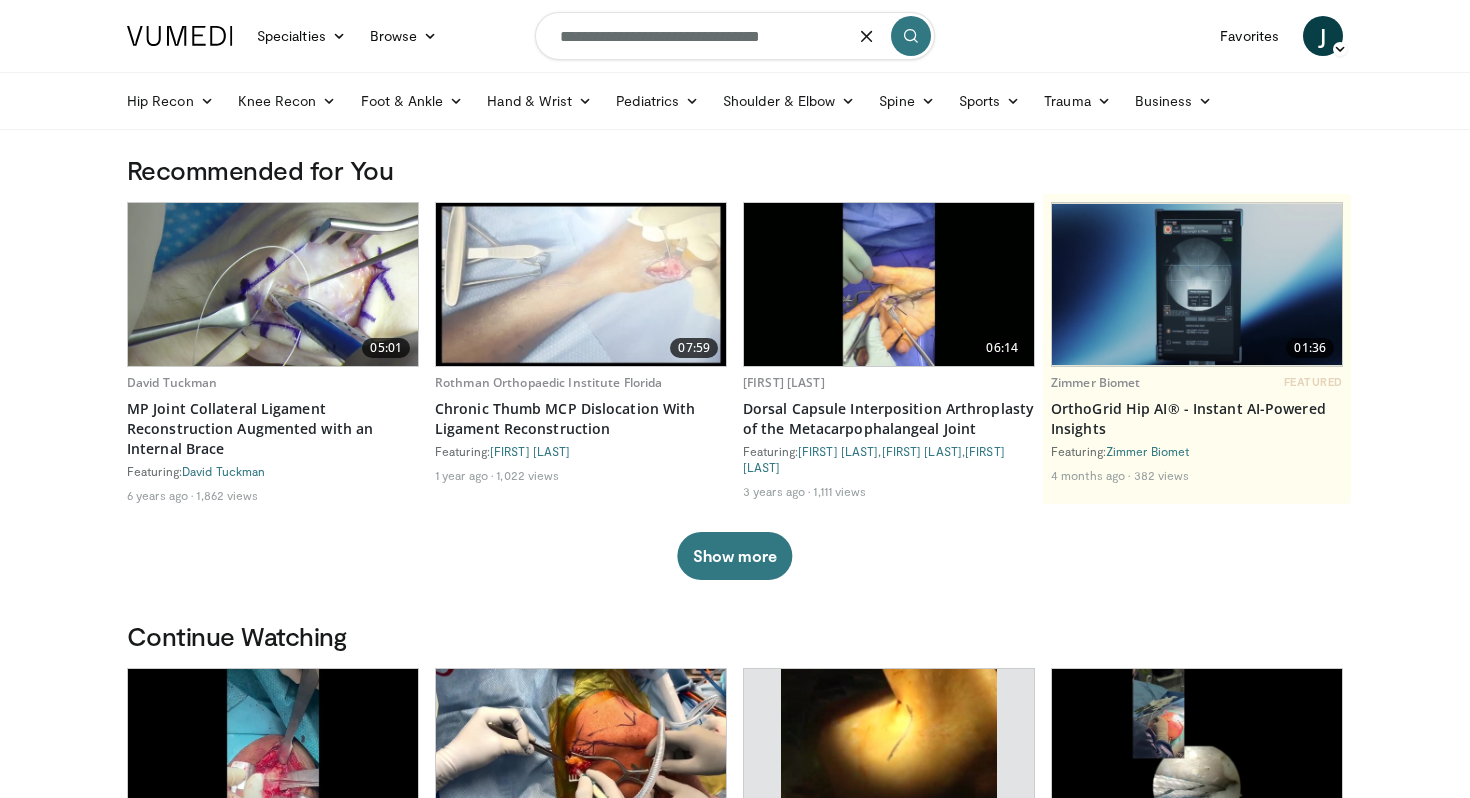 type on "**********" 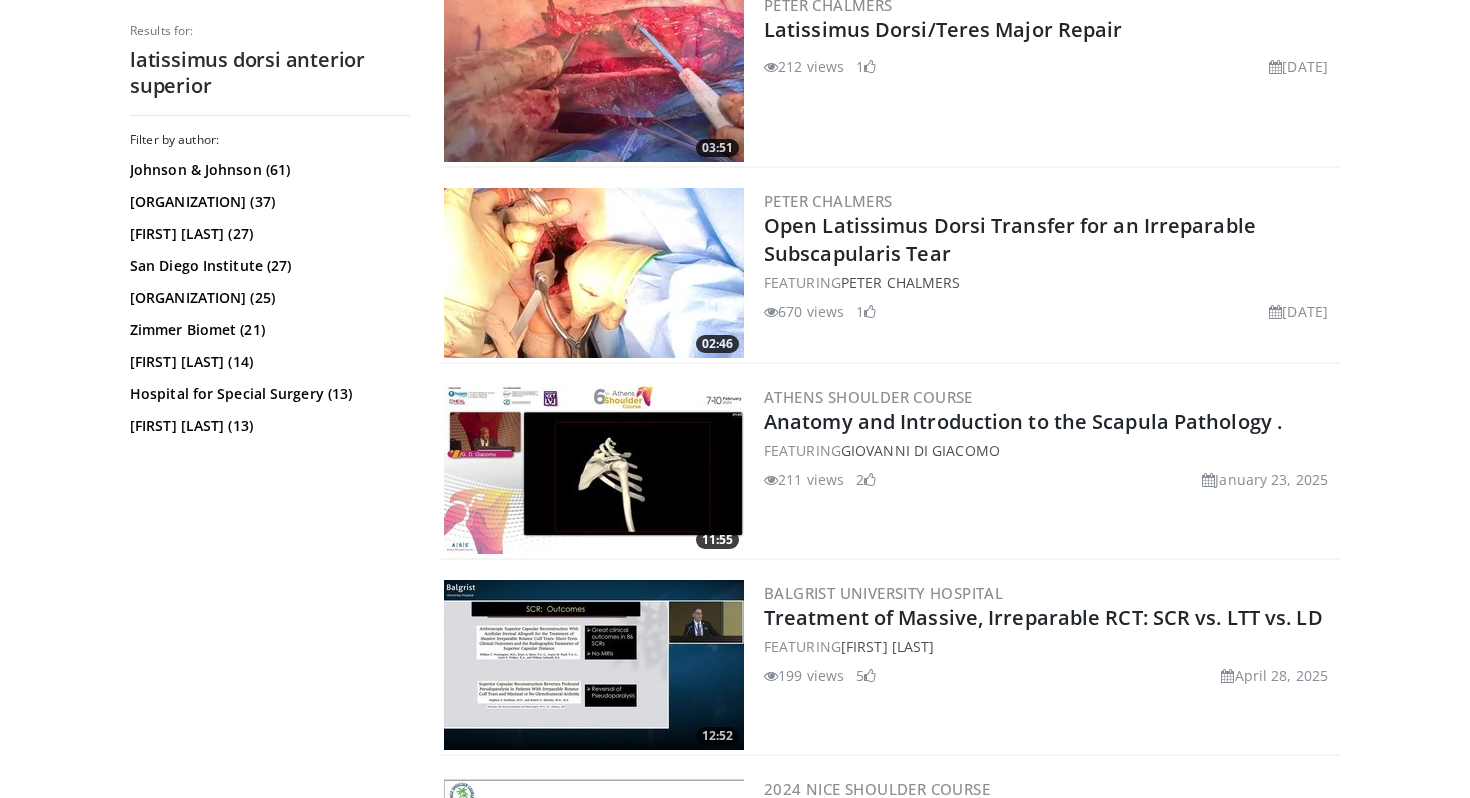 scroll, scrollTop: 1194, scrollLeft: 0, axis: vertical 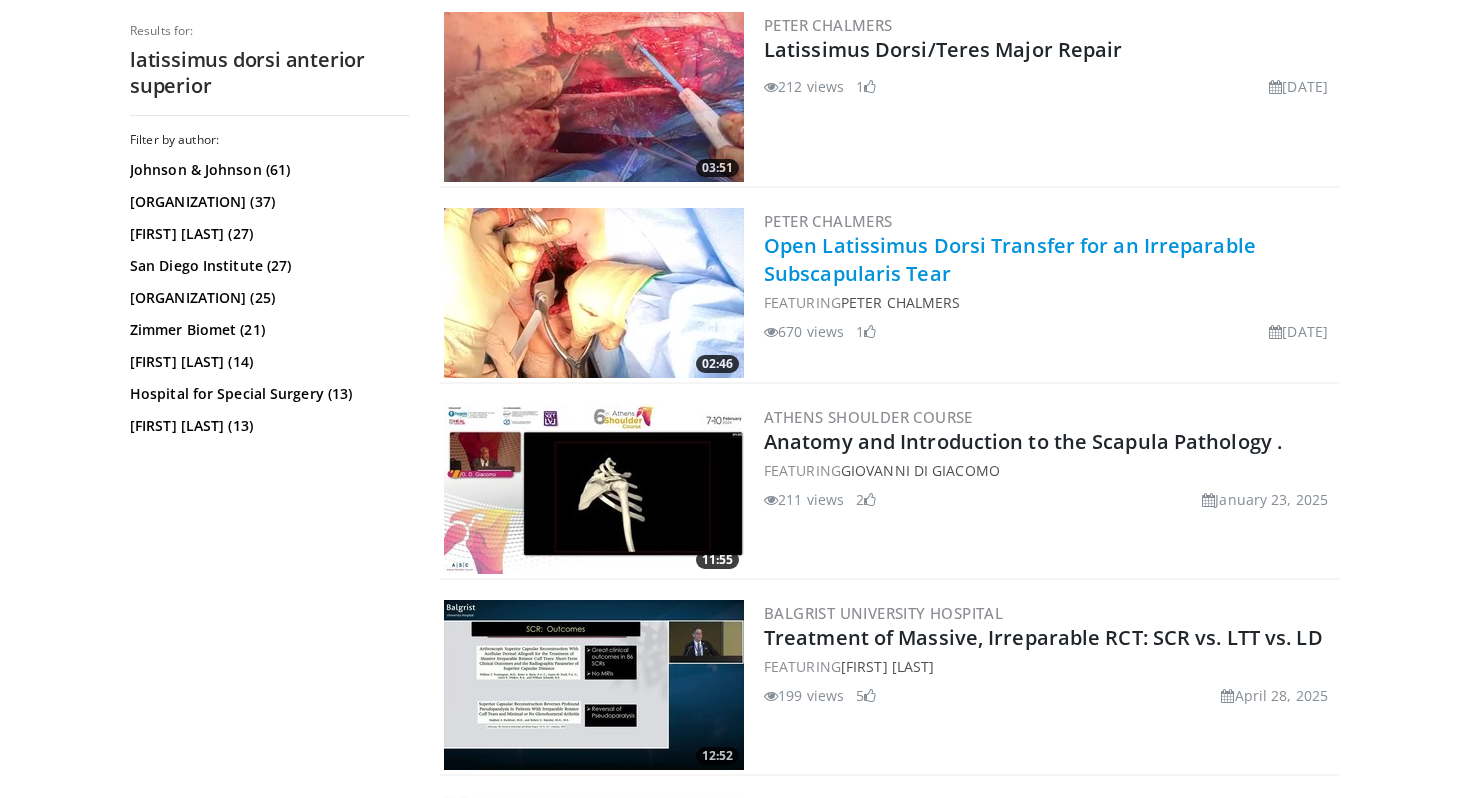 click on "Open Latissimus Dorsi Transfer for an Irreparable Subscapularis Tear" at bounding box center [1010, 259] 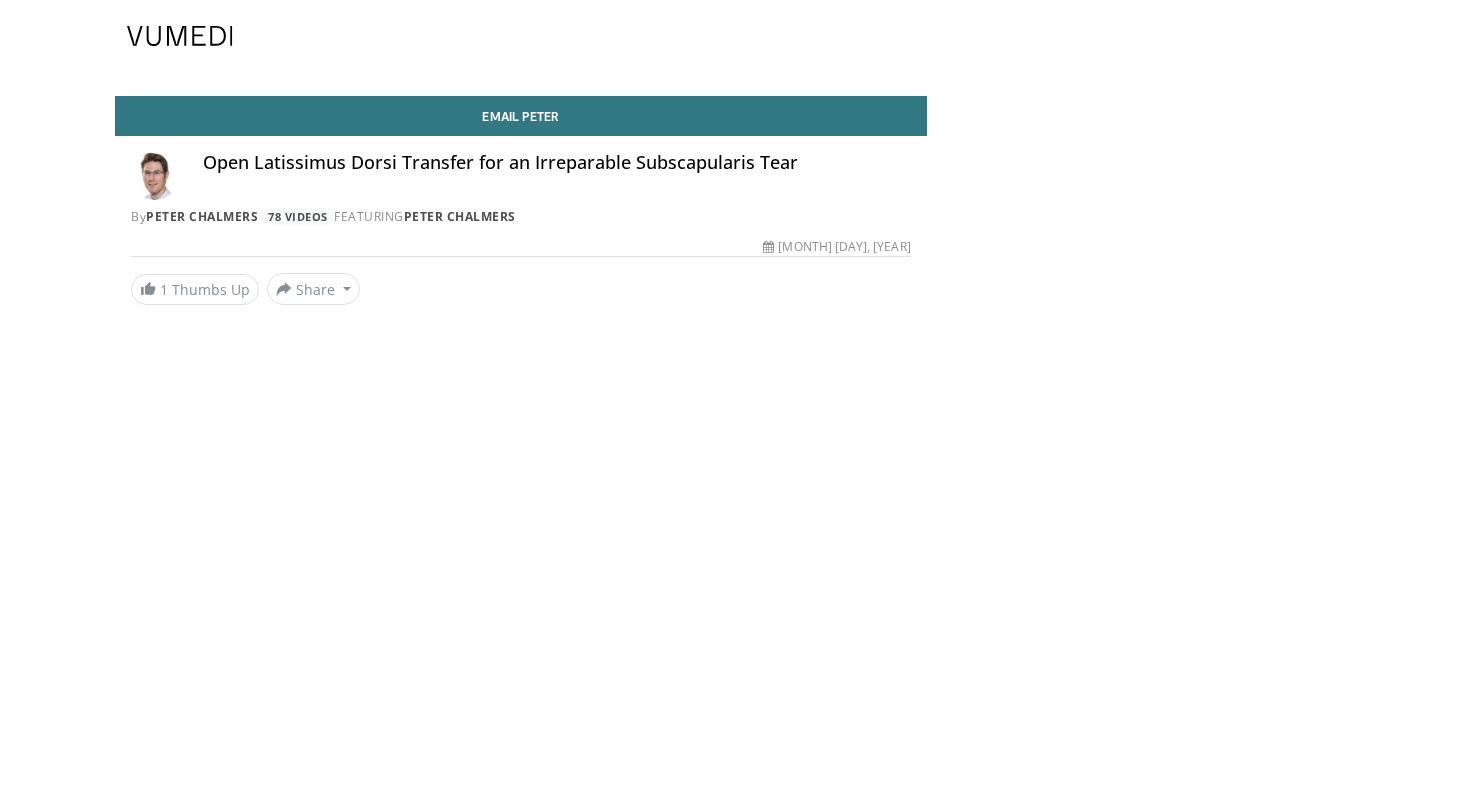 scroll, scrollTop: 0, scrollLeft: 0, axis: both 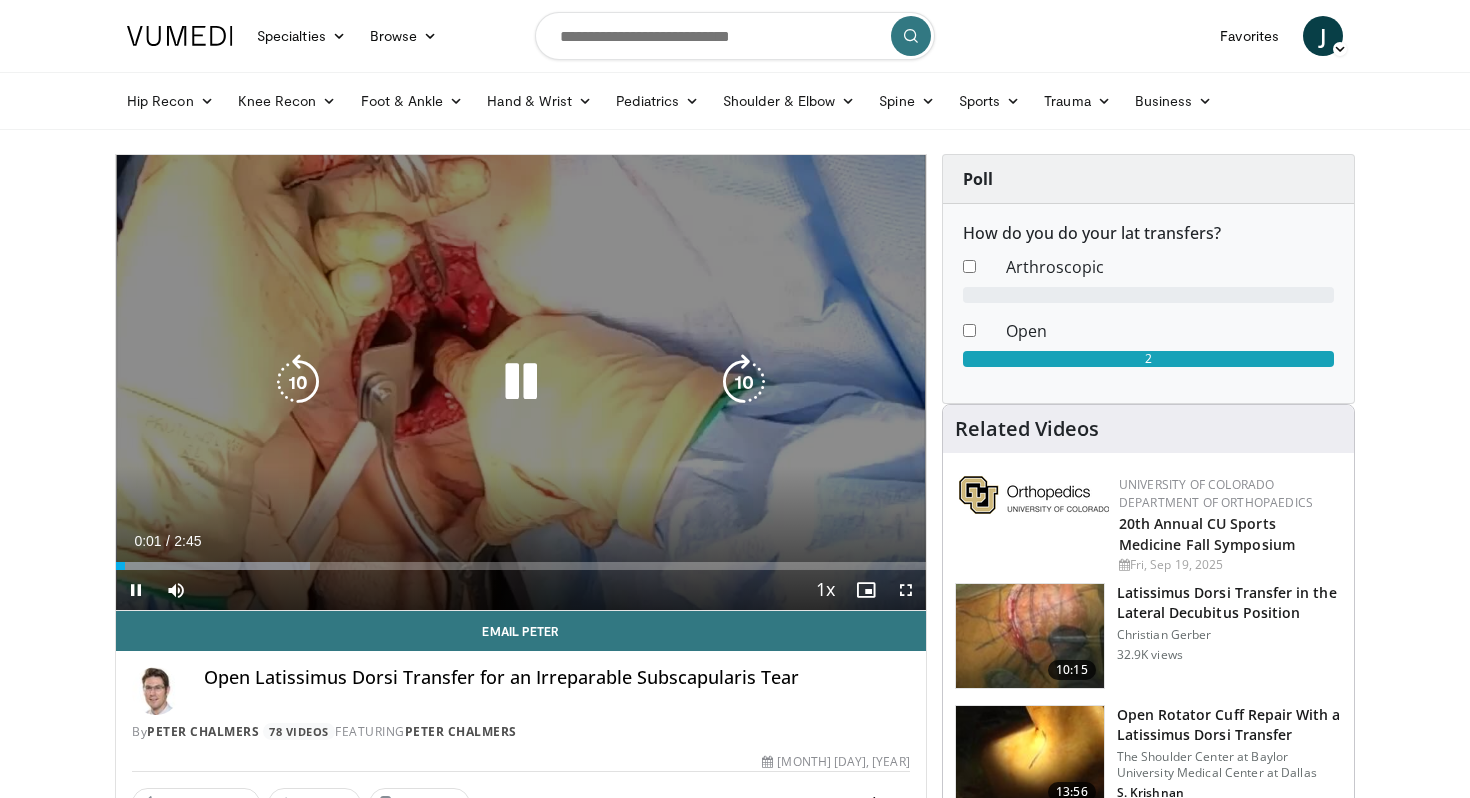 click at bounding box center (521, 382) 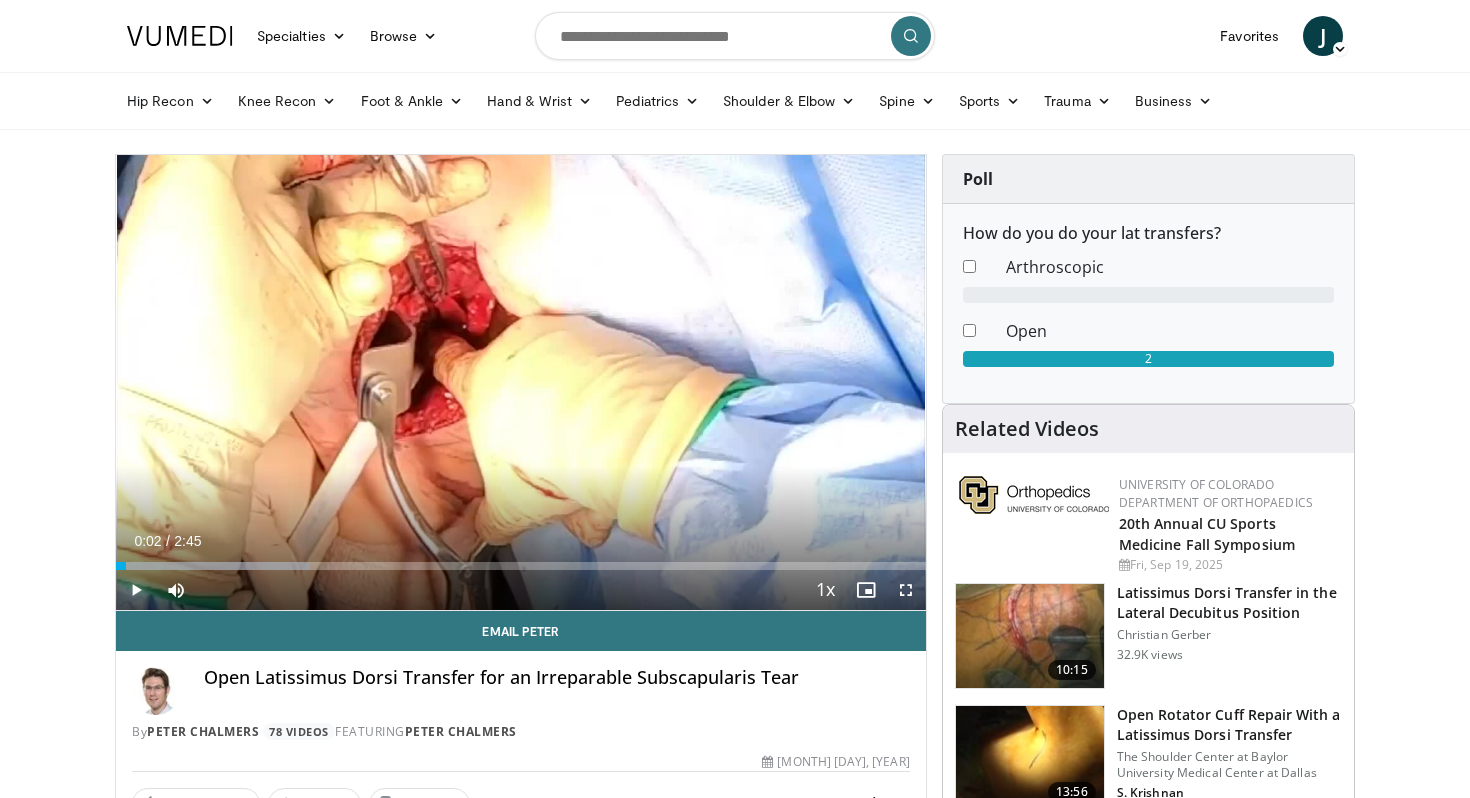 click at bounding box center (136, 590) 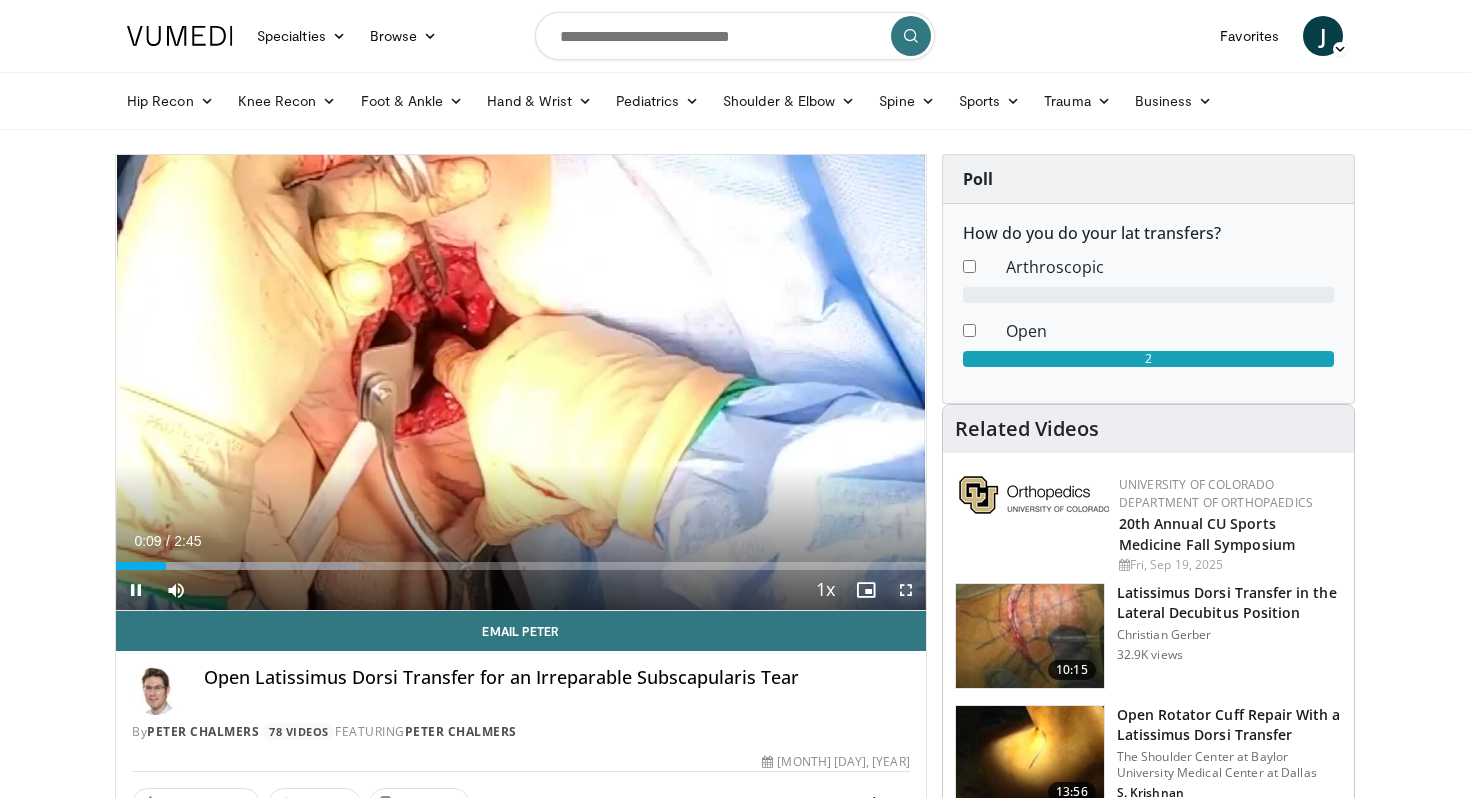 click at bounding box center [906, 590] 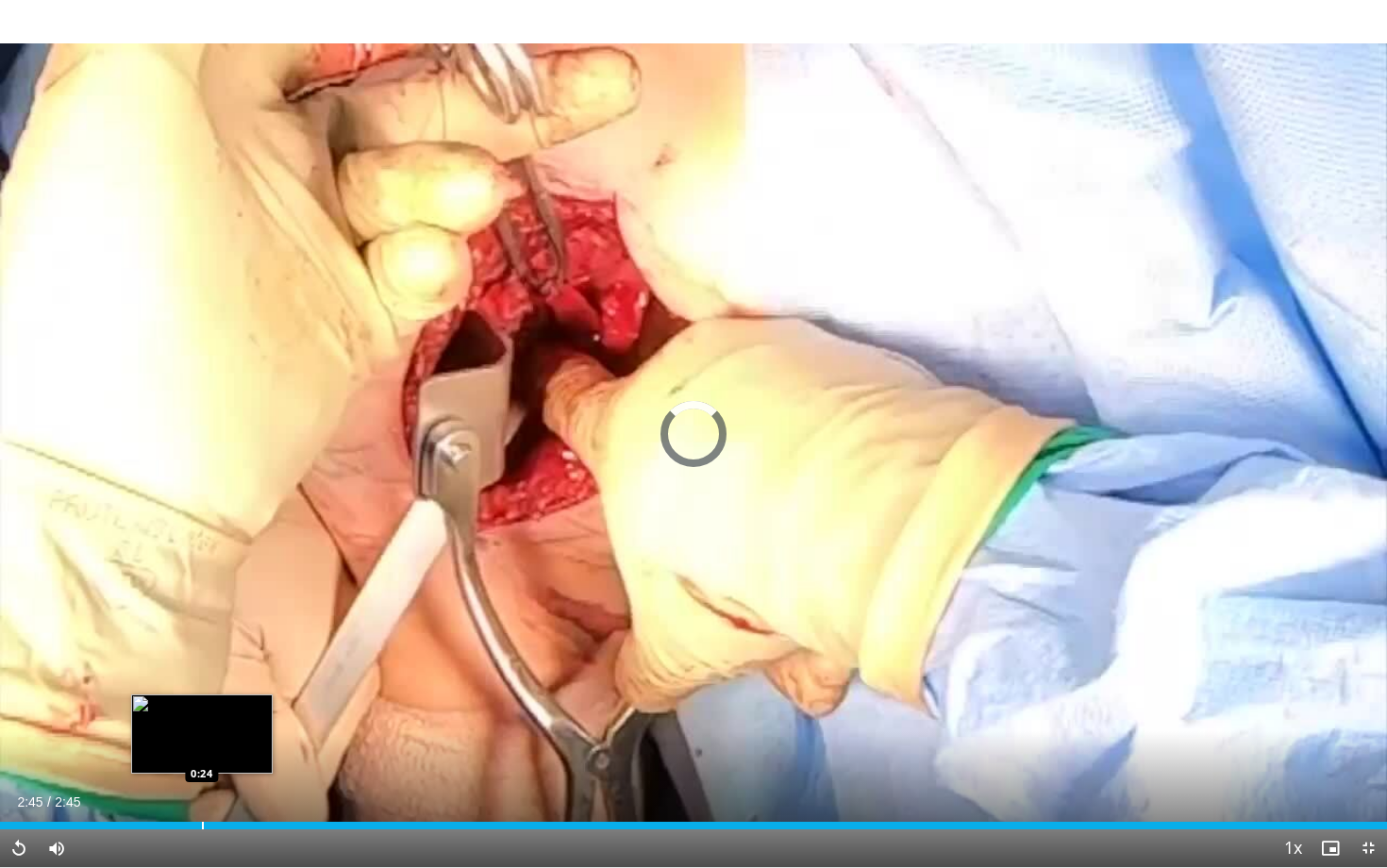 click at bounding box center (203, 826) 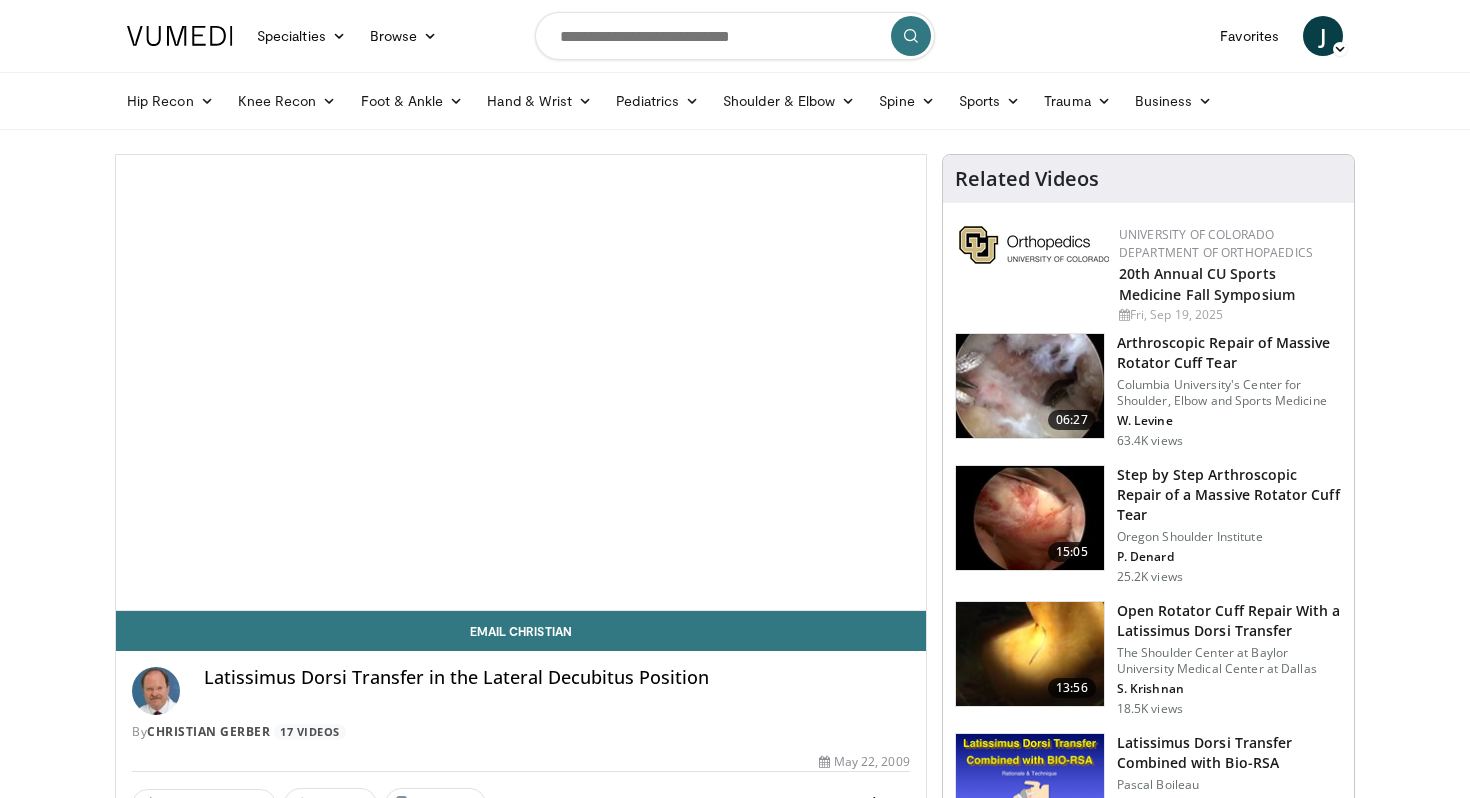 scroll, scrollTop: 0, scrollLeft: 0, axis: both 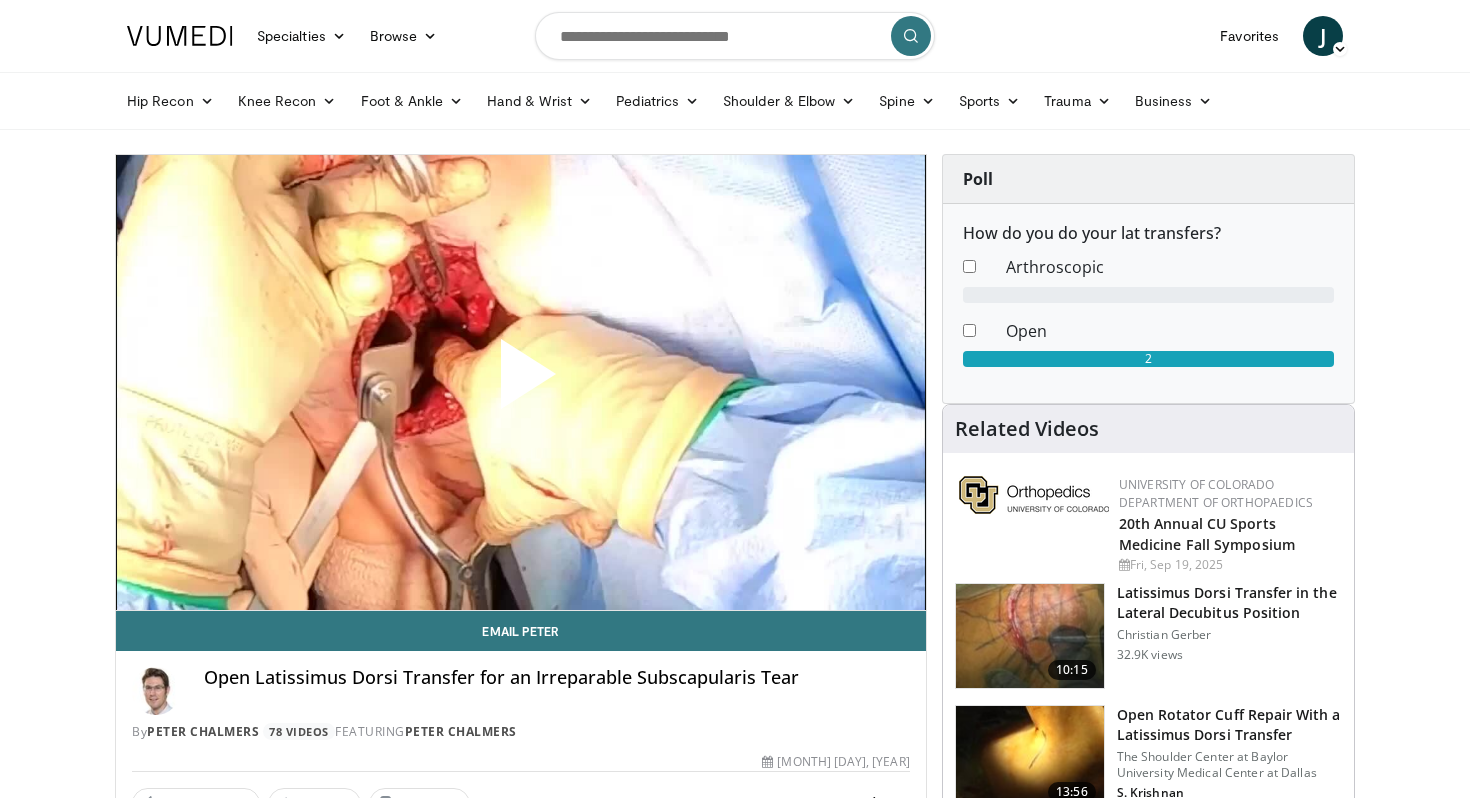 click at bounding box center (521, 382) 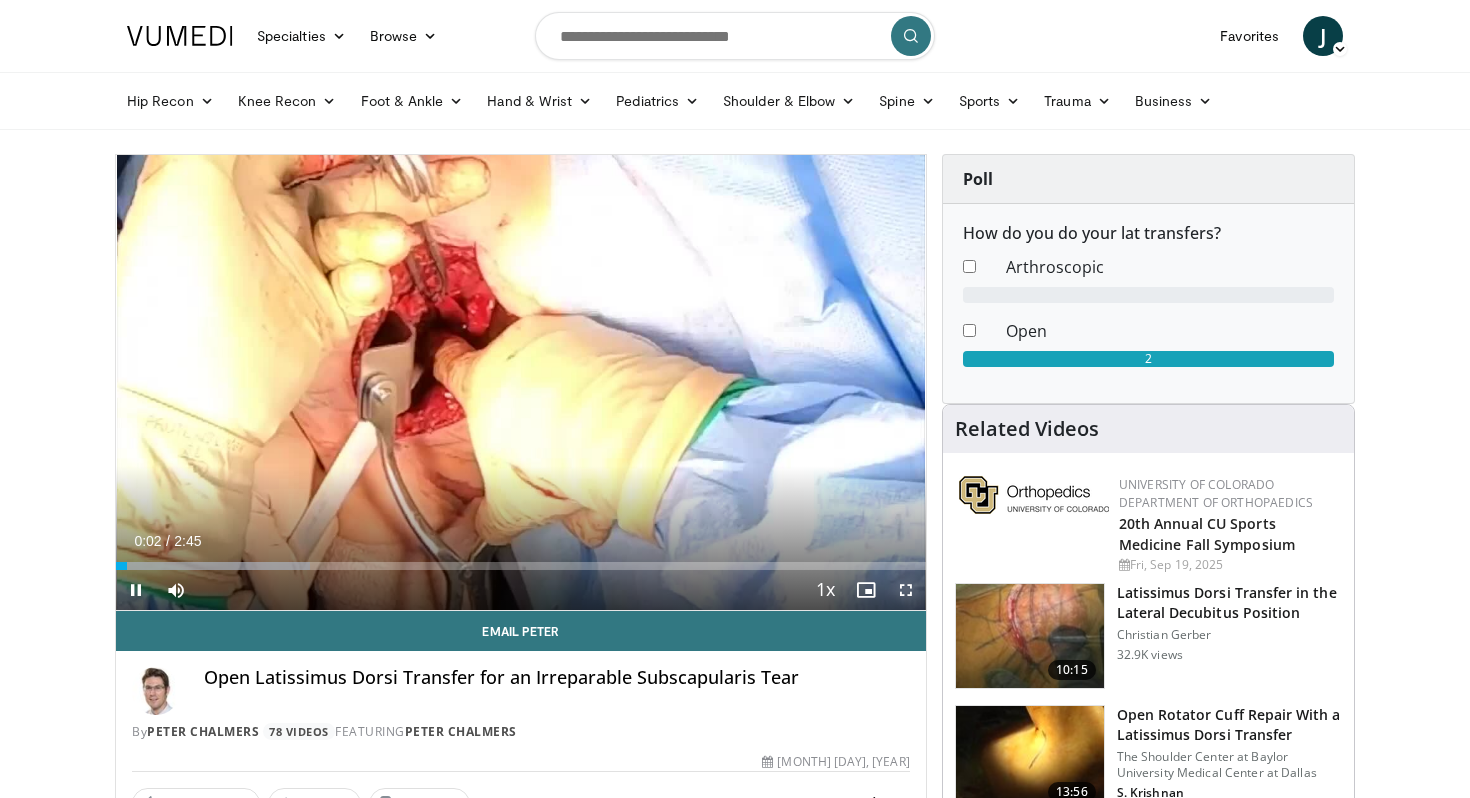 click at bounding box center (906, 590) 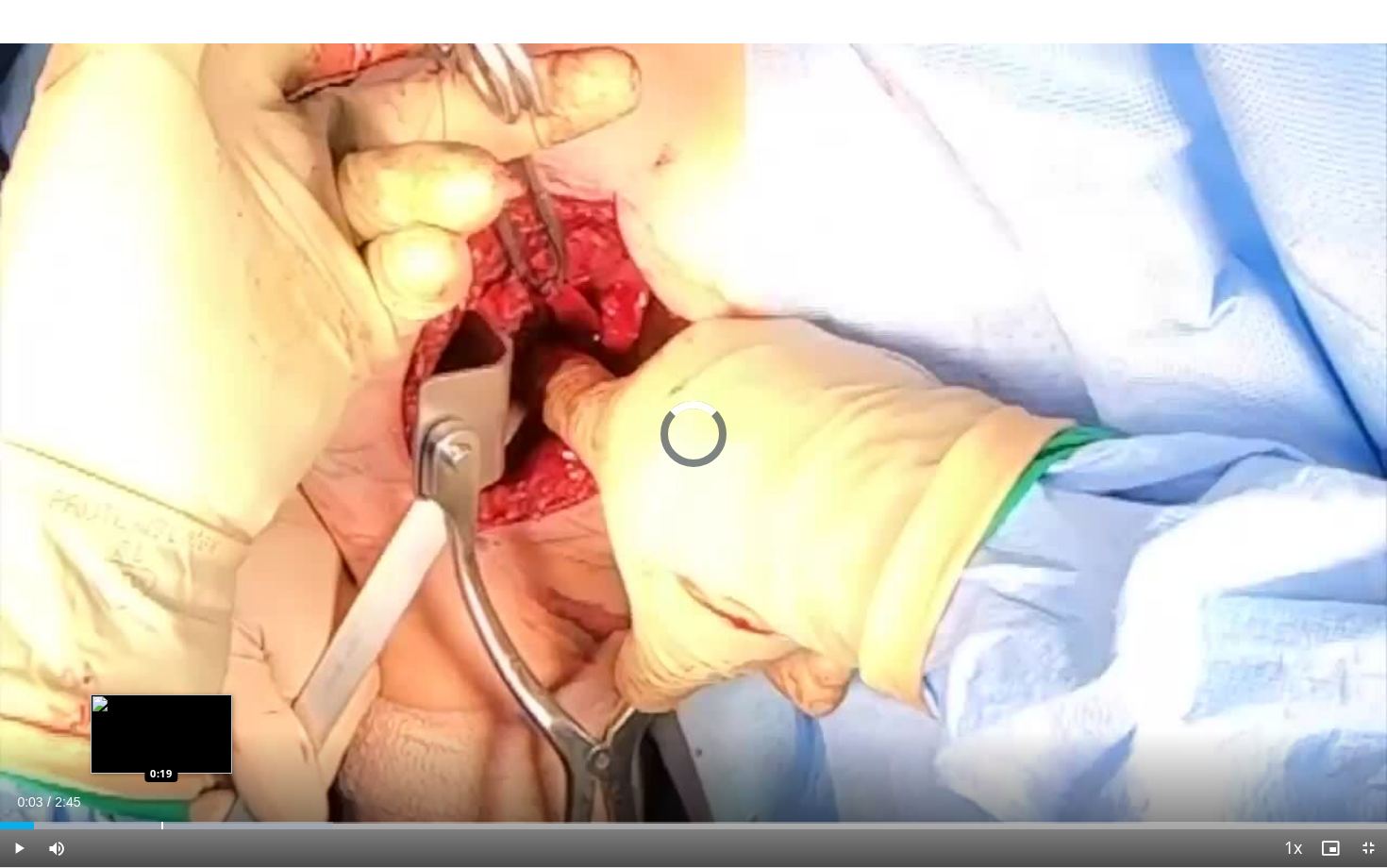 click at bounding box center [162, 826] 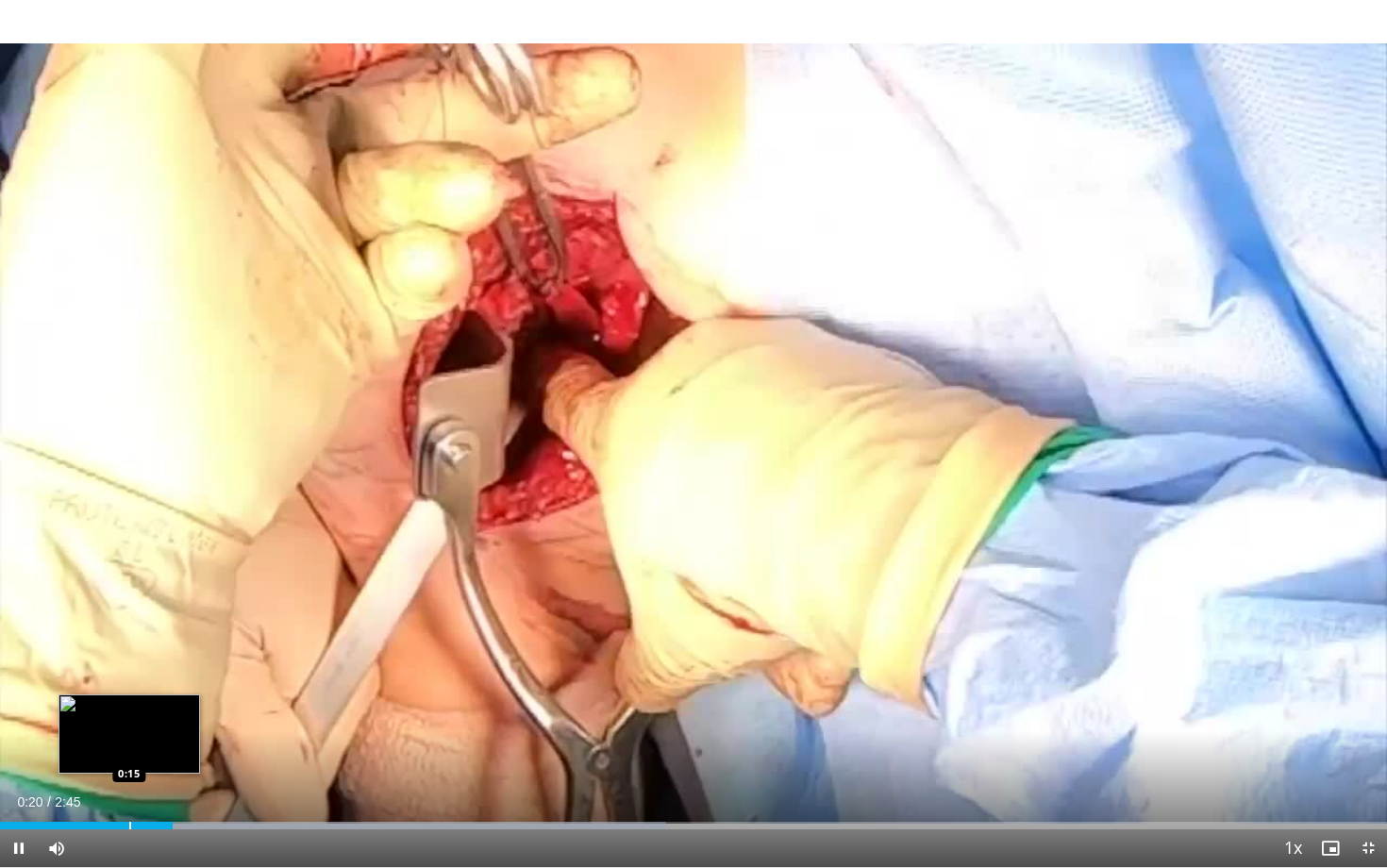 click at bounding box center [130, 826] 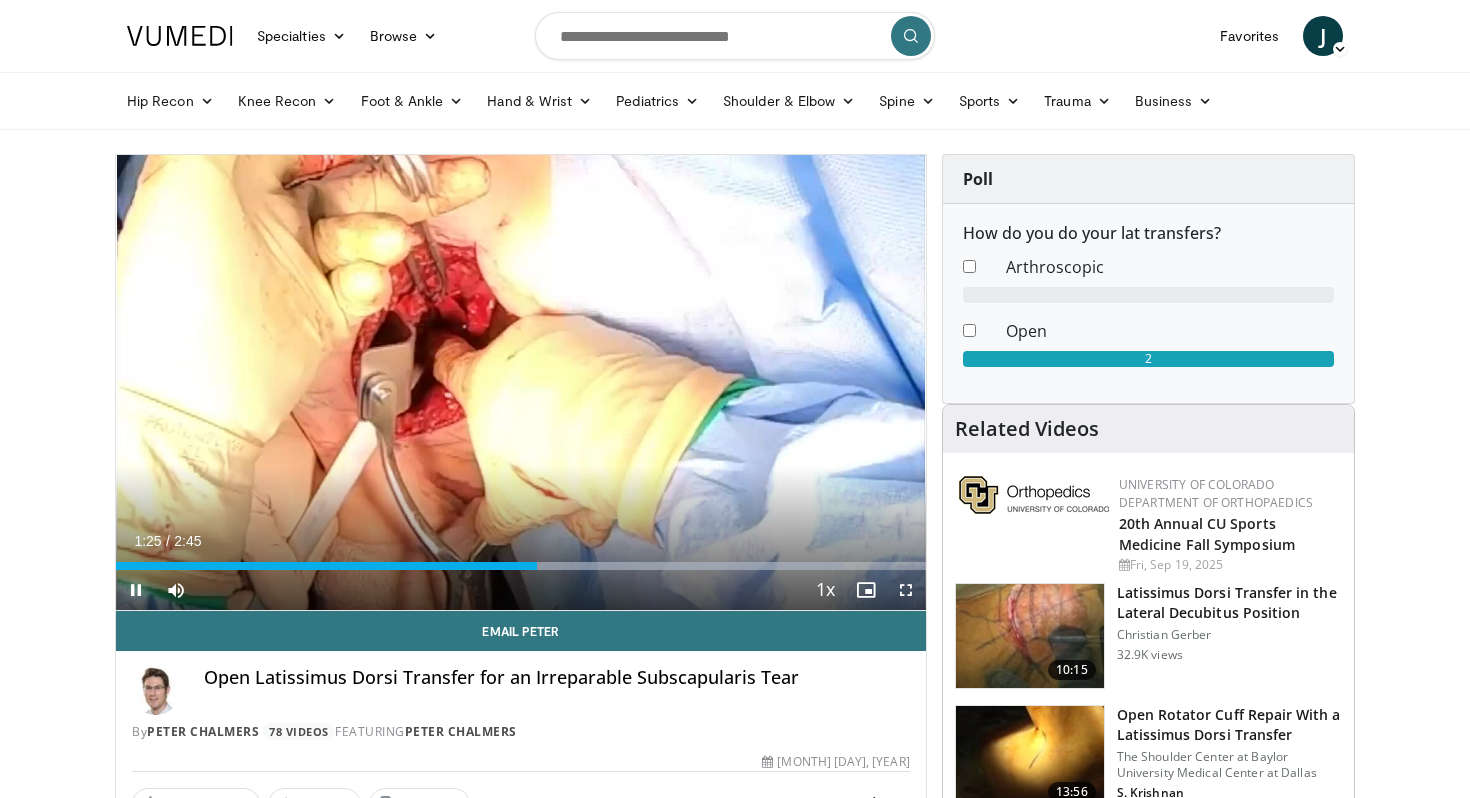 click at bounding box center (136, 590) 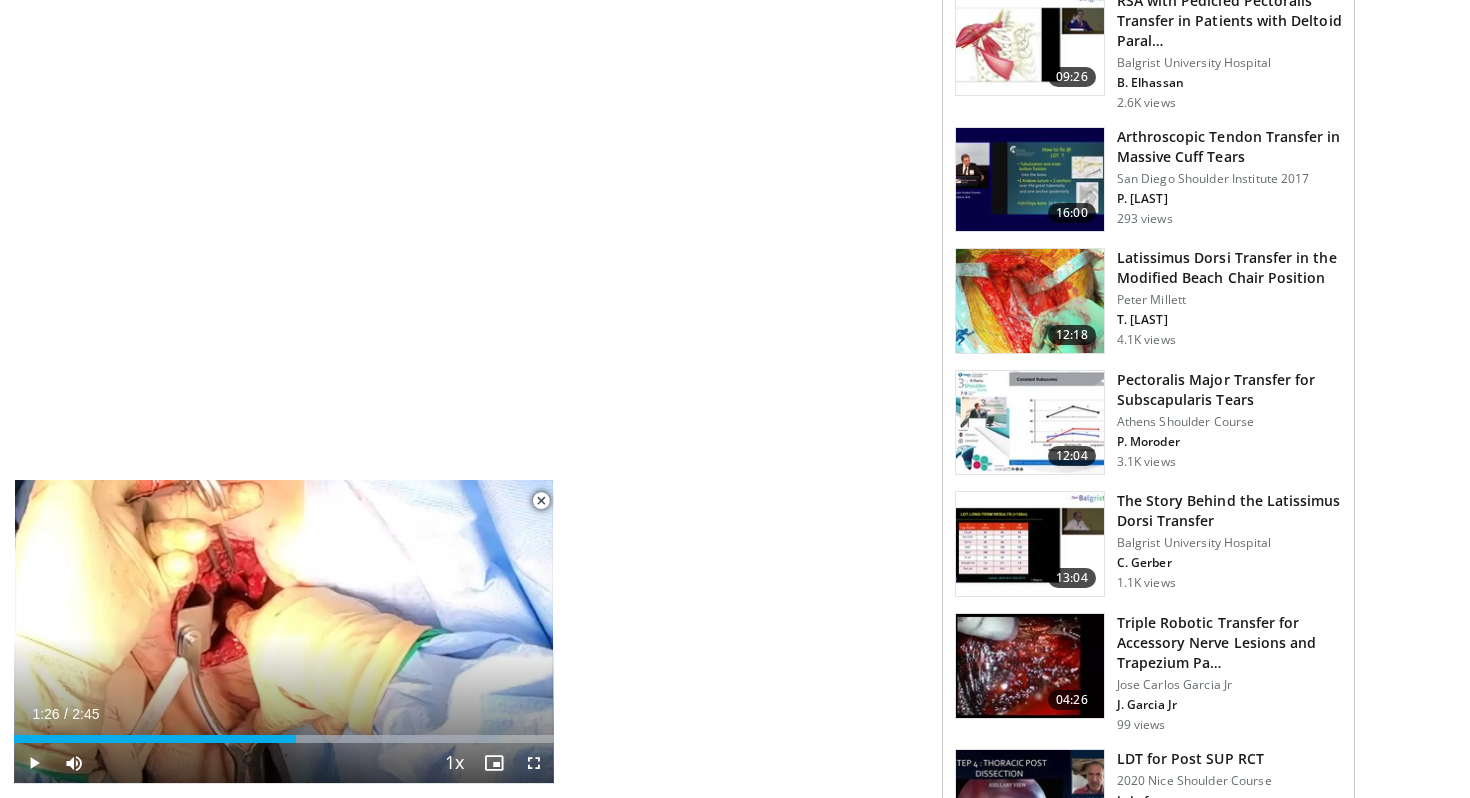 scroll, scrollTop: 1787, scrollLeft: 0, axis: vertical 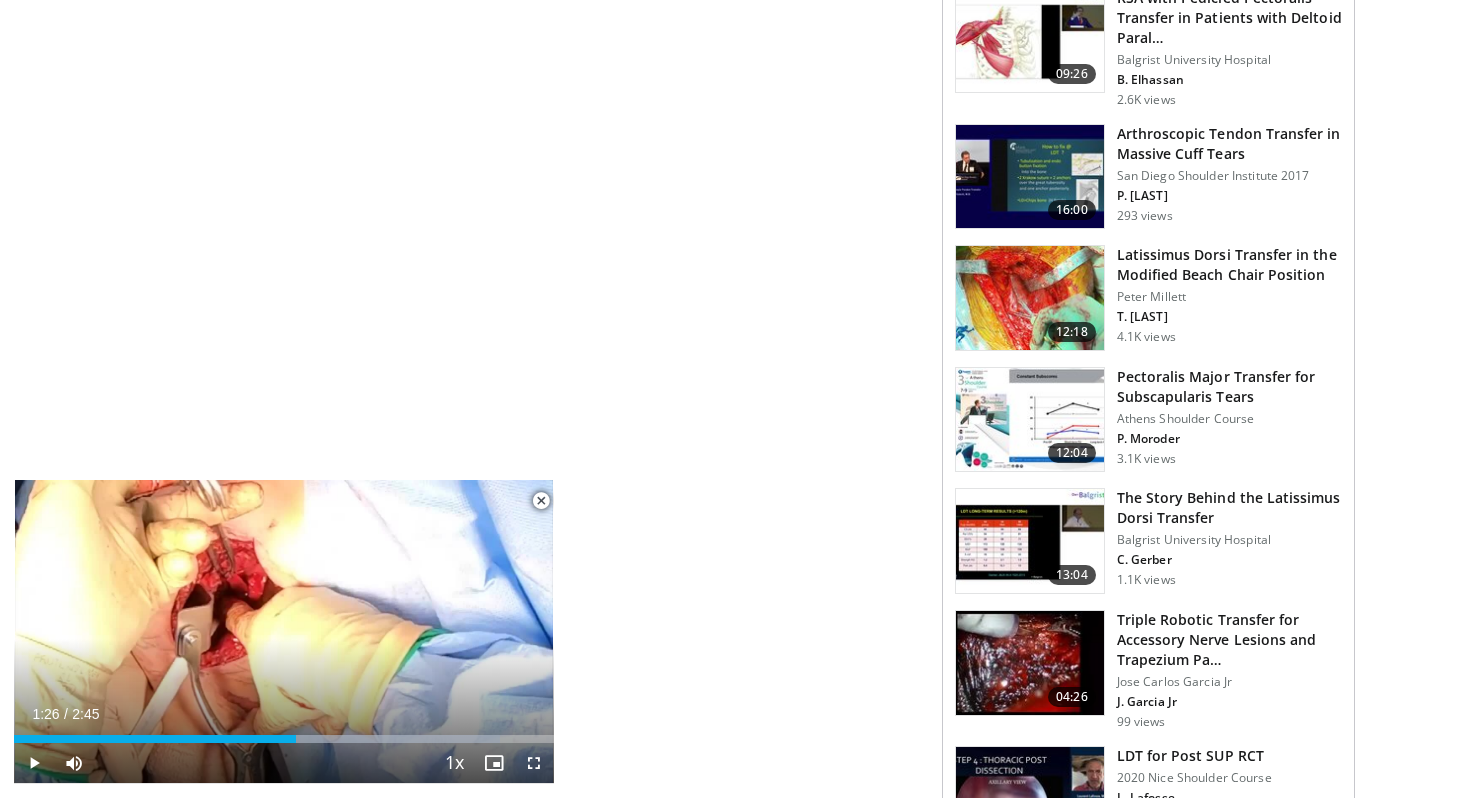 click at bounding box center [1030, 298] 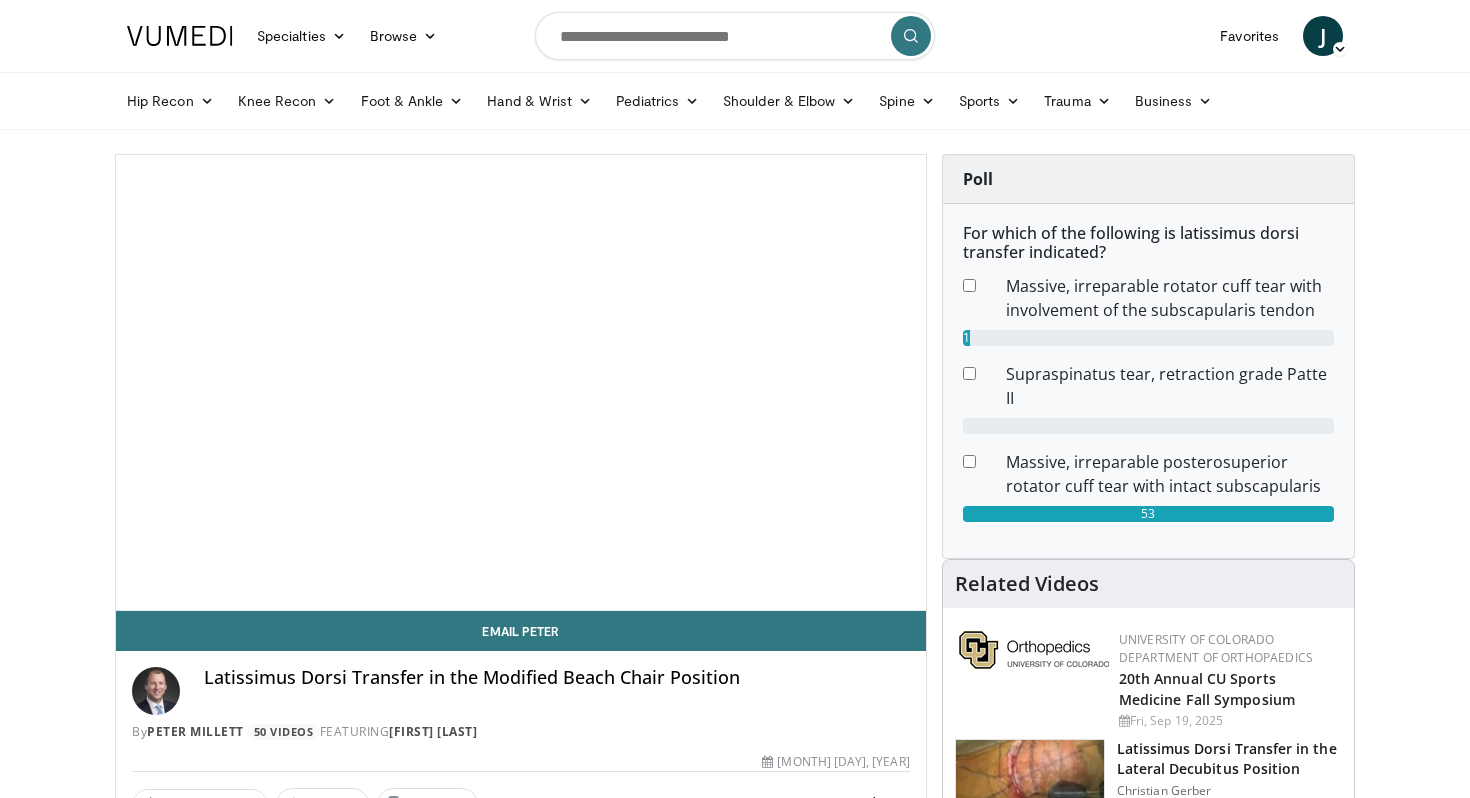 scroll, scrollTop: 0, scrollLeft: 0, axis: both 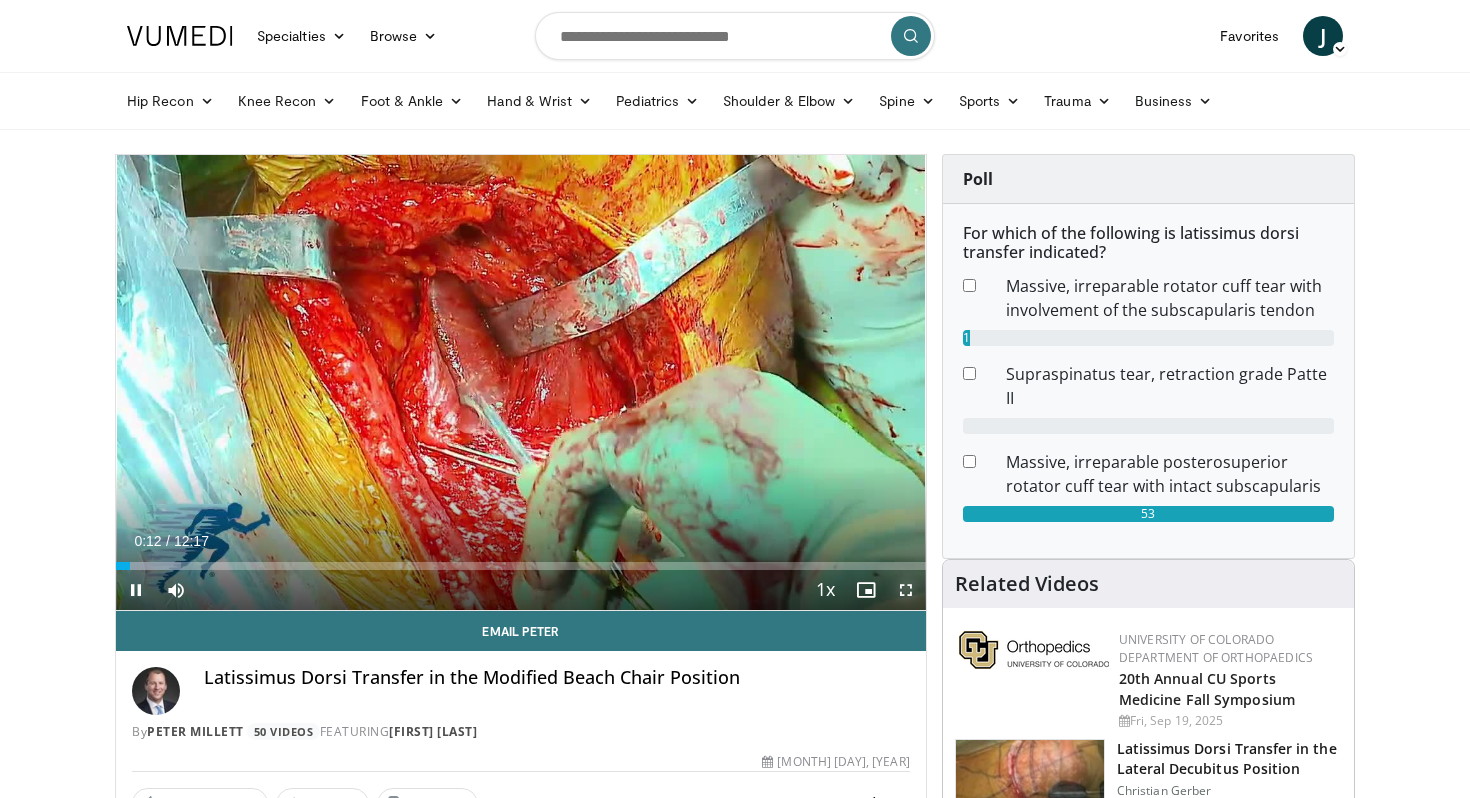 click at bounding box center (906, 590) 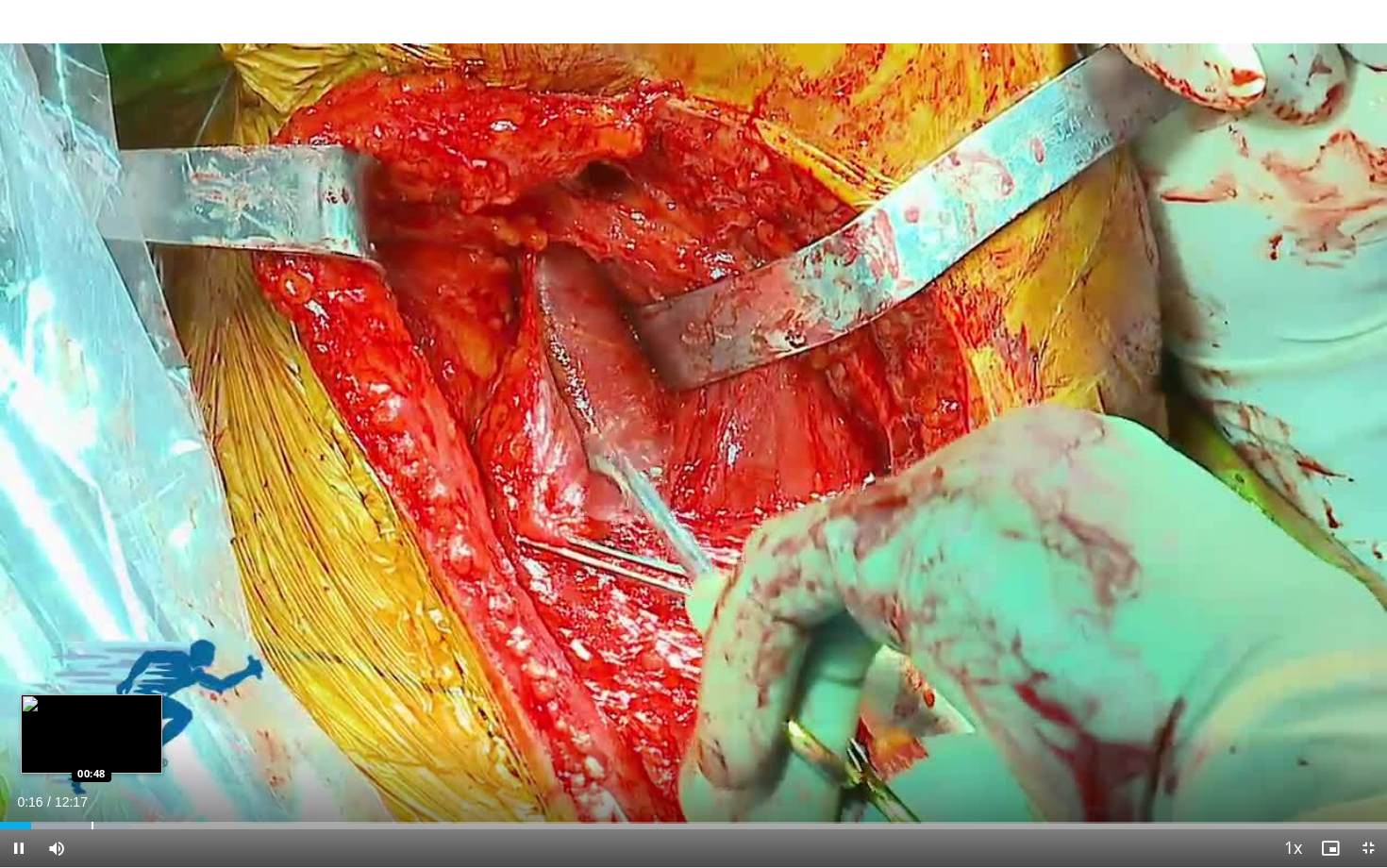 click at bounding box center [92, 826] 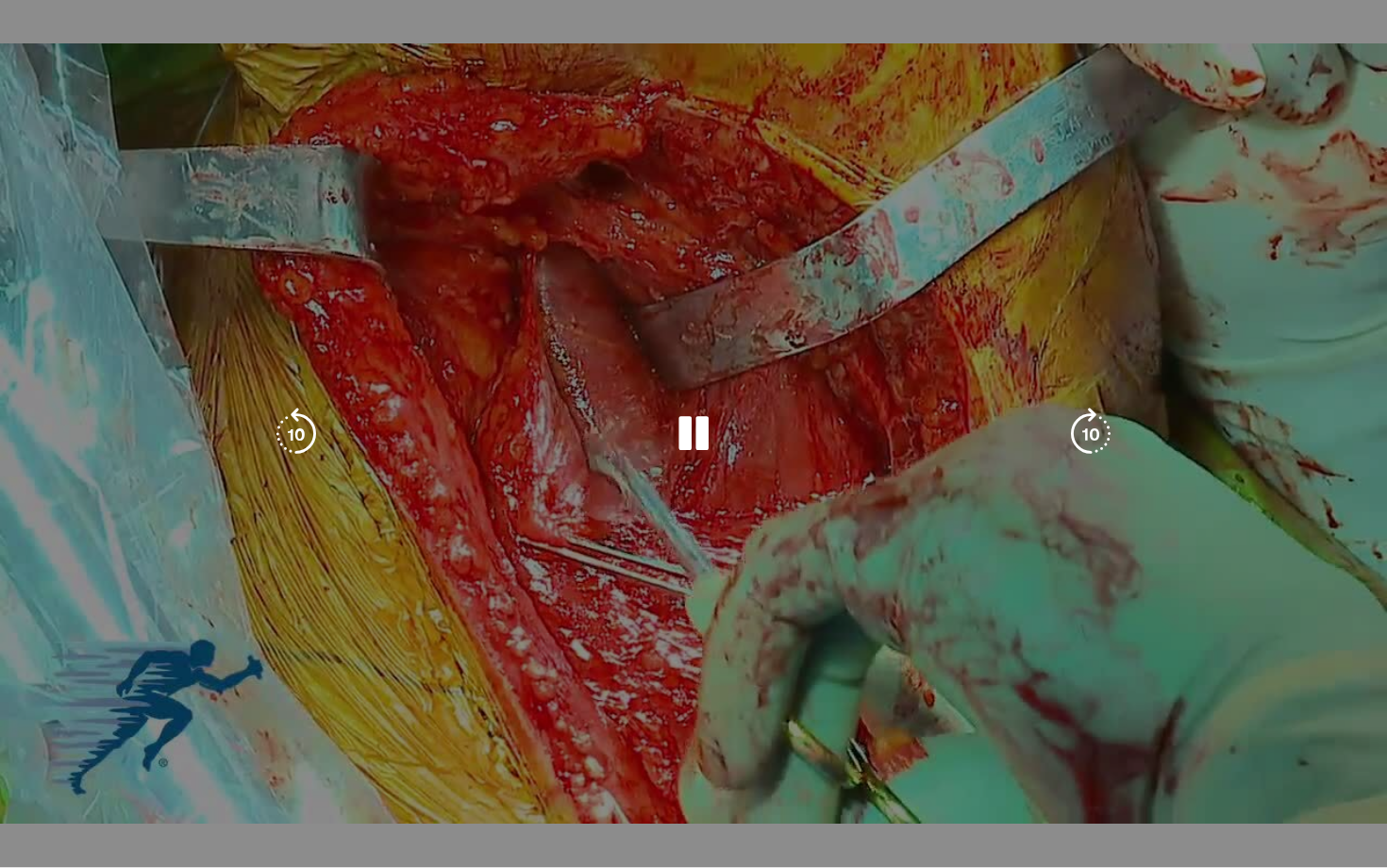 click on "Loaded :  9.50% 00:49 01:01" at bounding box center [694, 858] 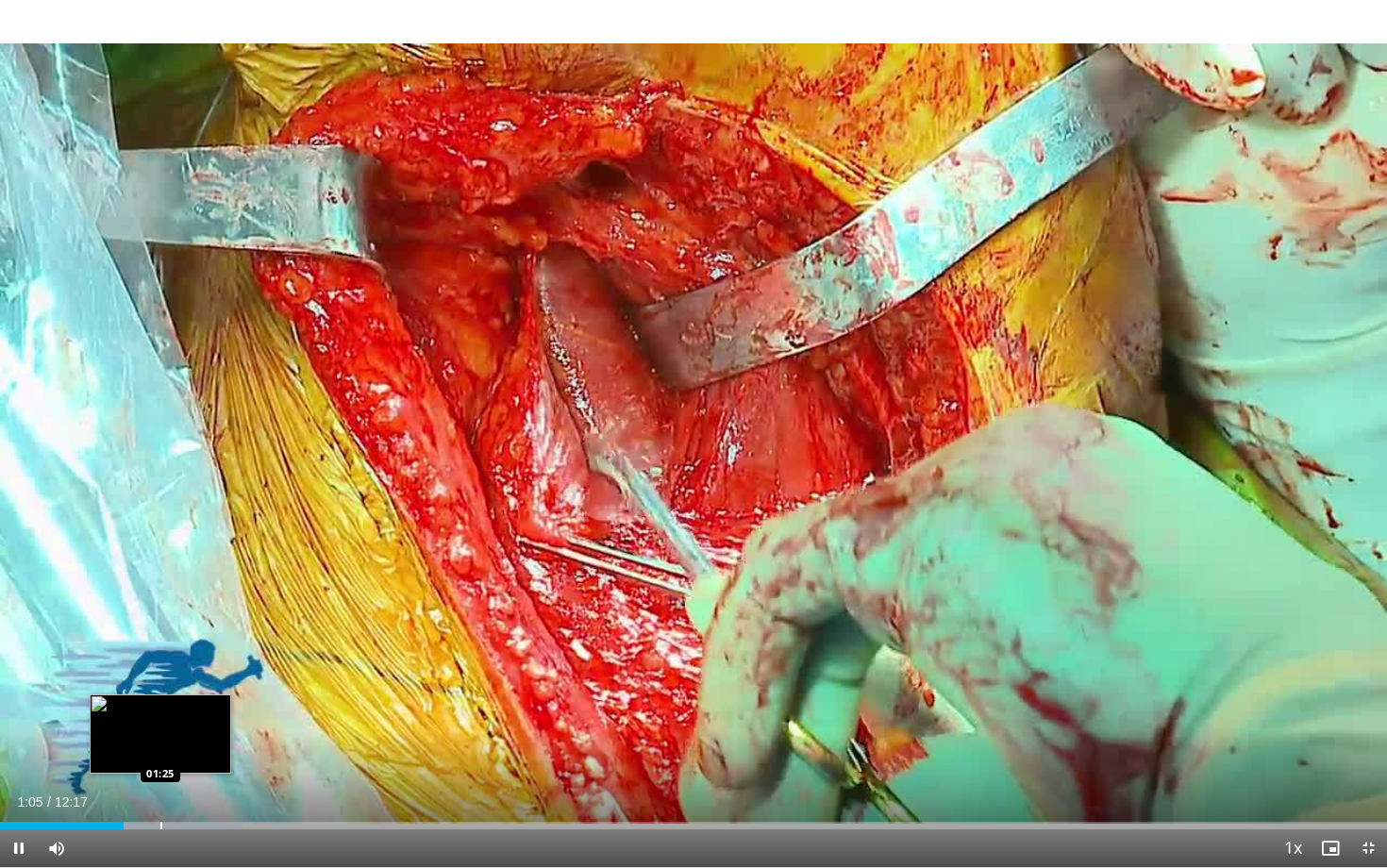 click on "Loaded :  17.49% 01:05 01:25" at bounding box center [694, 826] 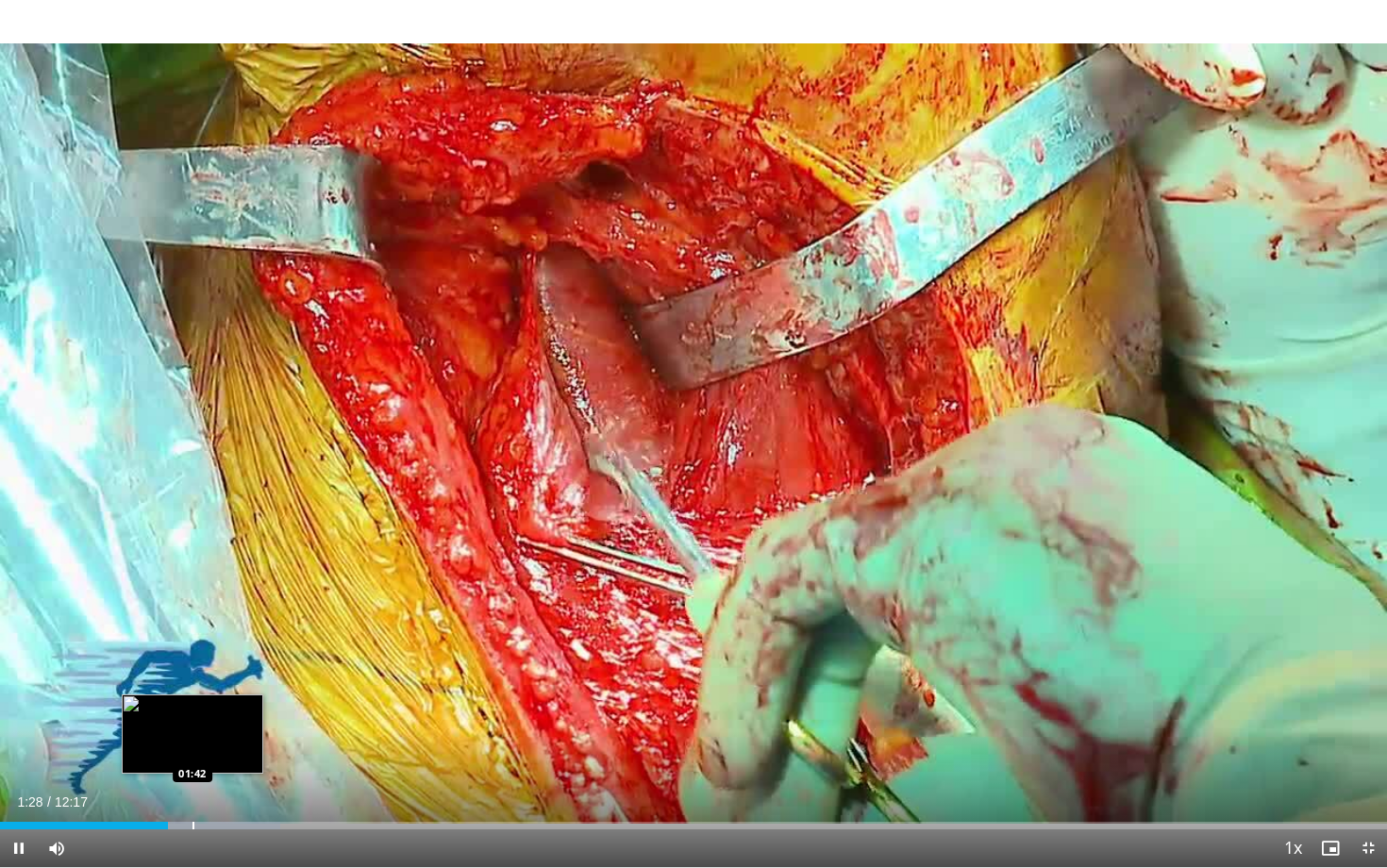 click at bounding box center (193, 826) 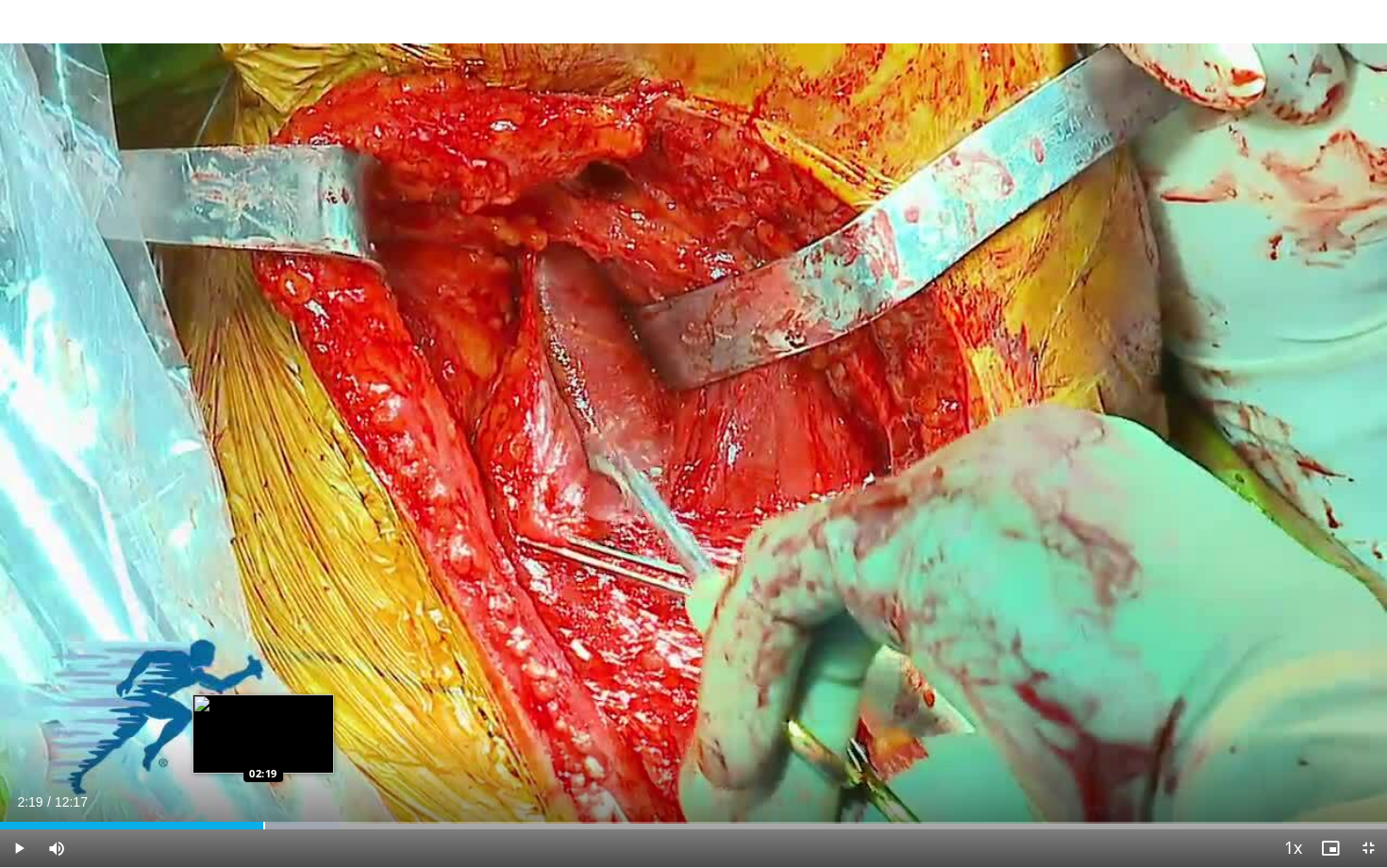 click at bounding box center (264, 826) 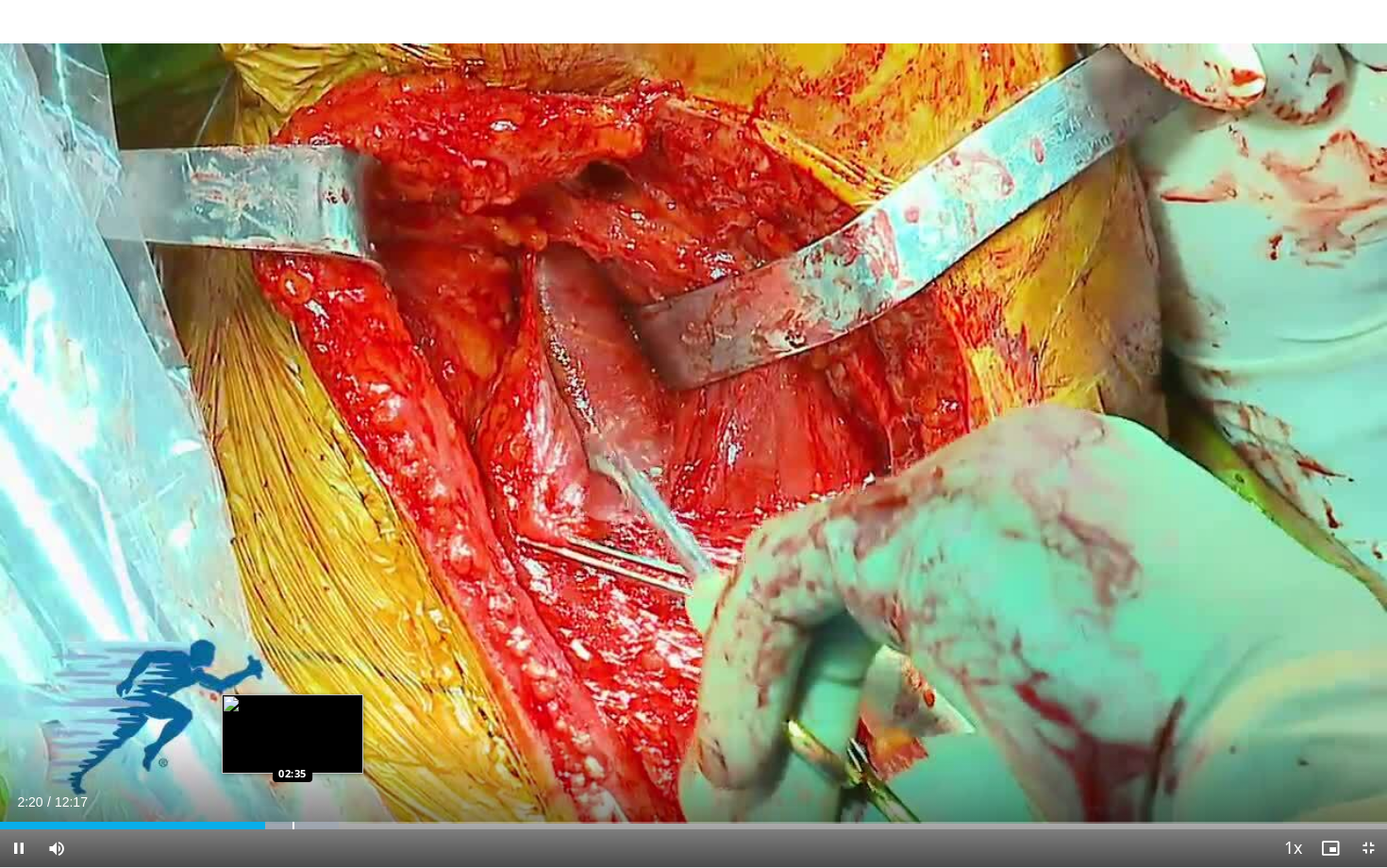 click on "Loaded :  24.42% 02:20 02:35" at bounding box center (694, 820) 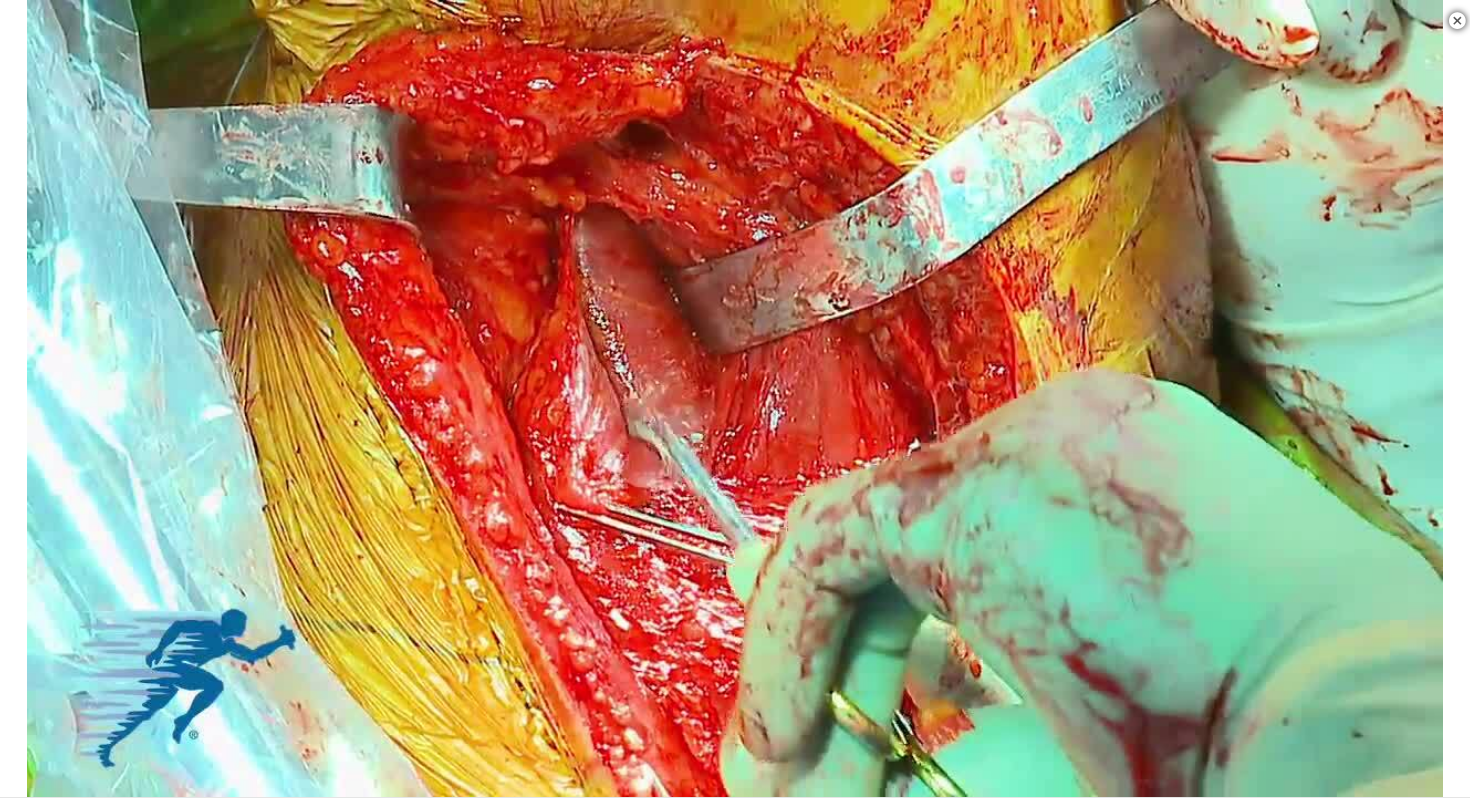 scroll, scrollTop: 2664, scrollLeft: 0, axis: vertical 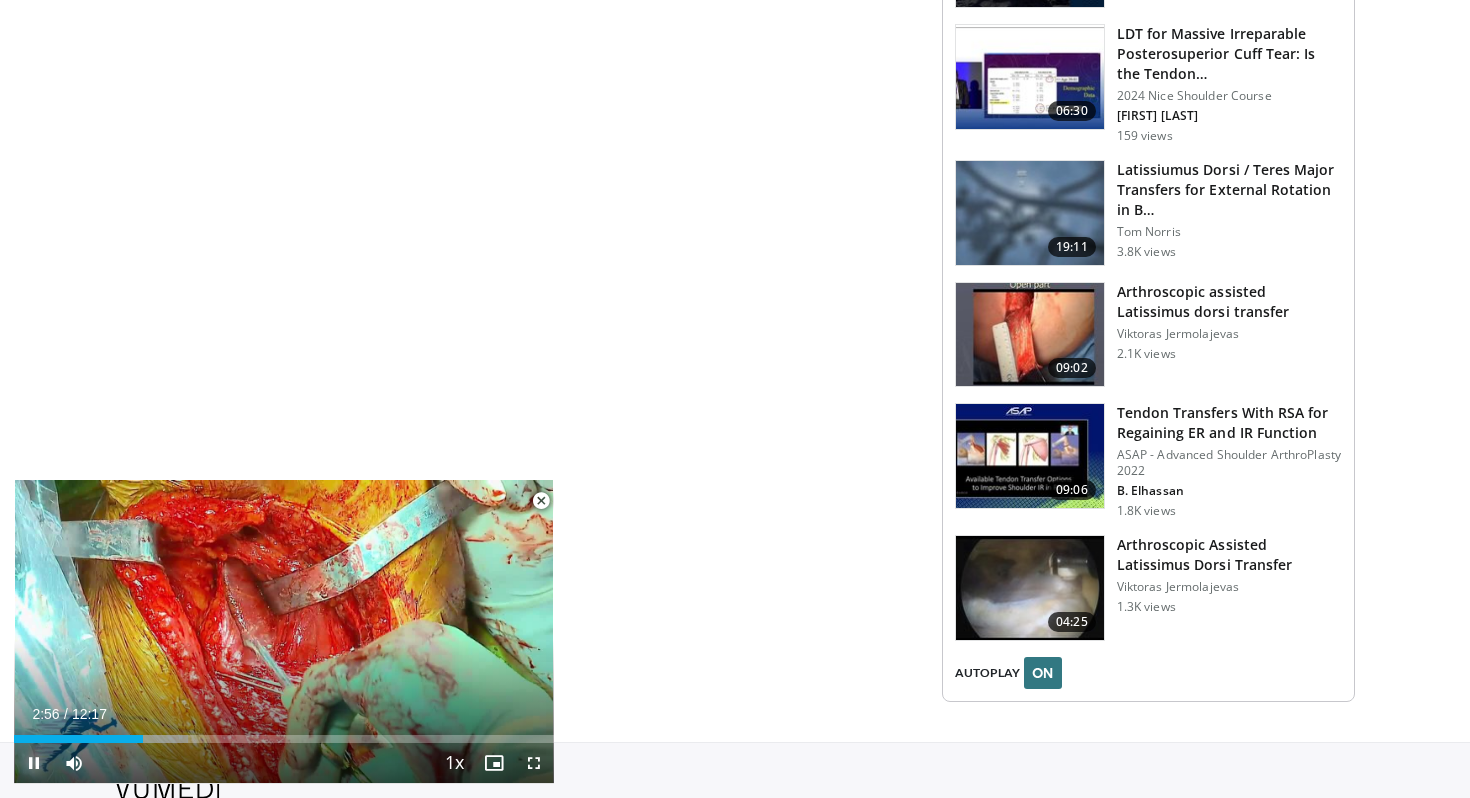 click at bounding box center [34, 763] 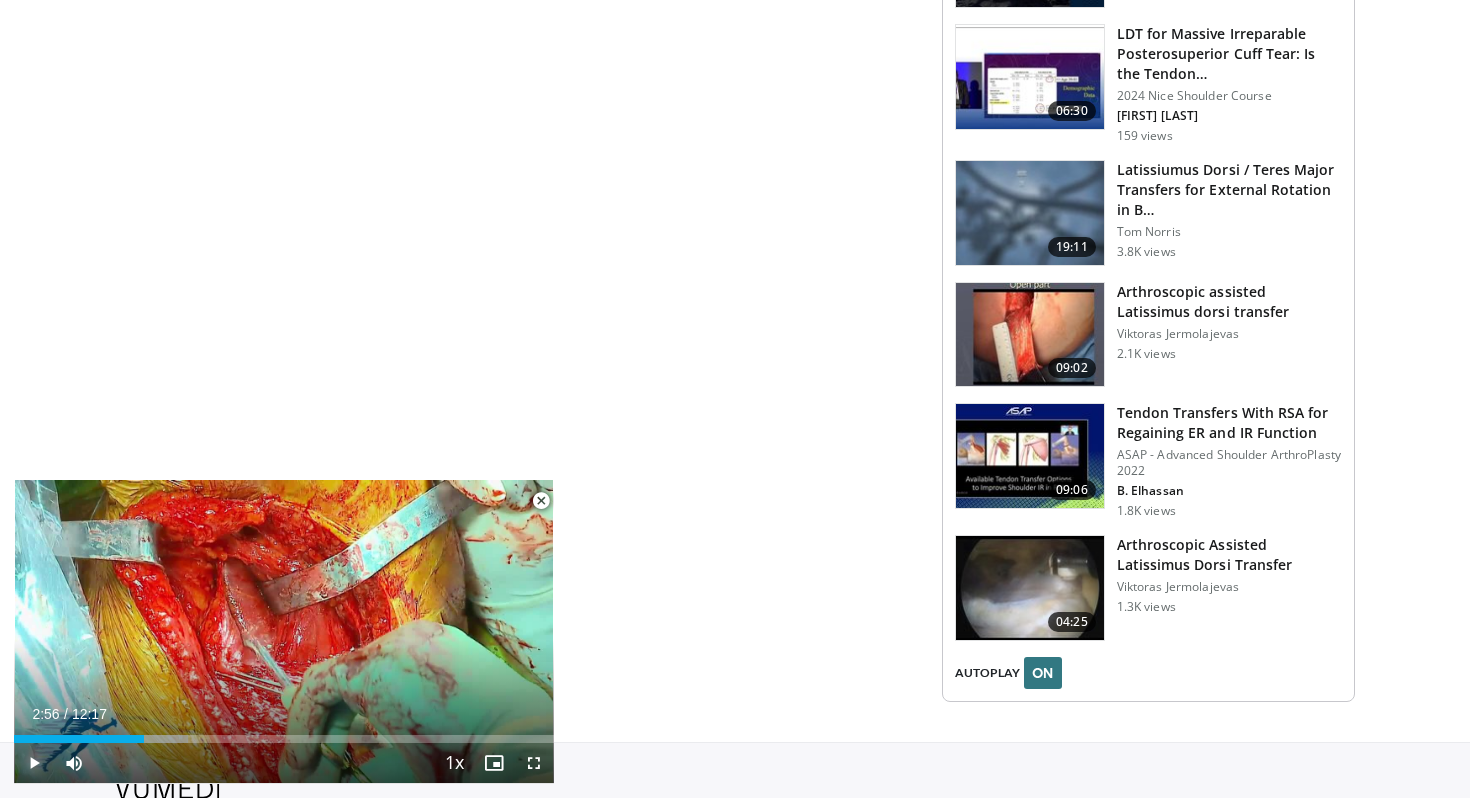 click at bounding box center (34, 763) 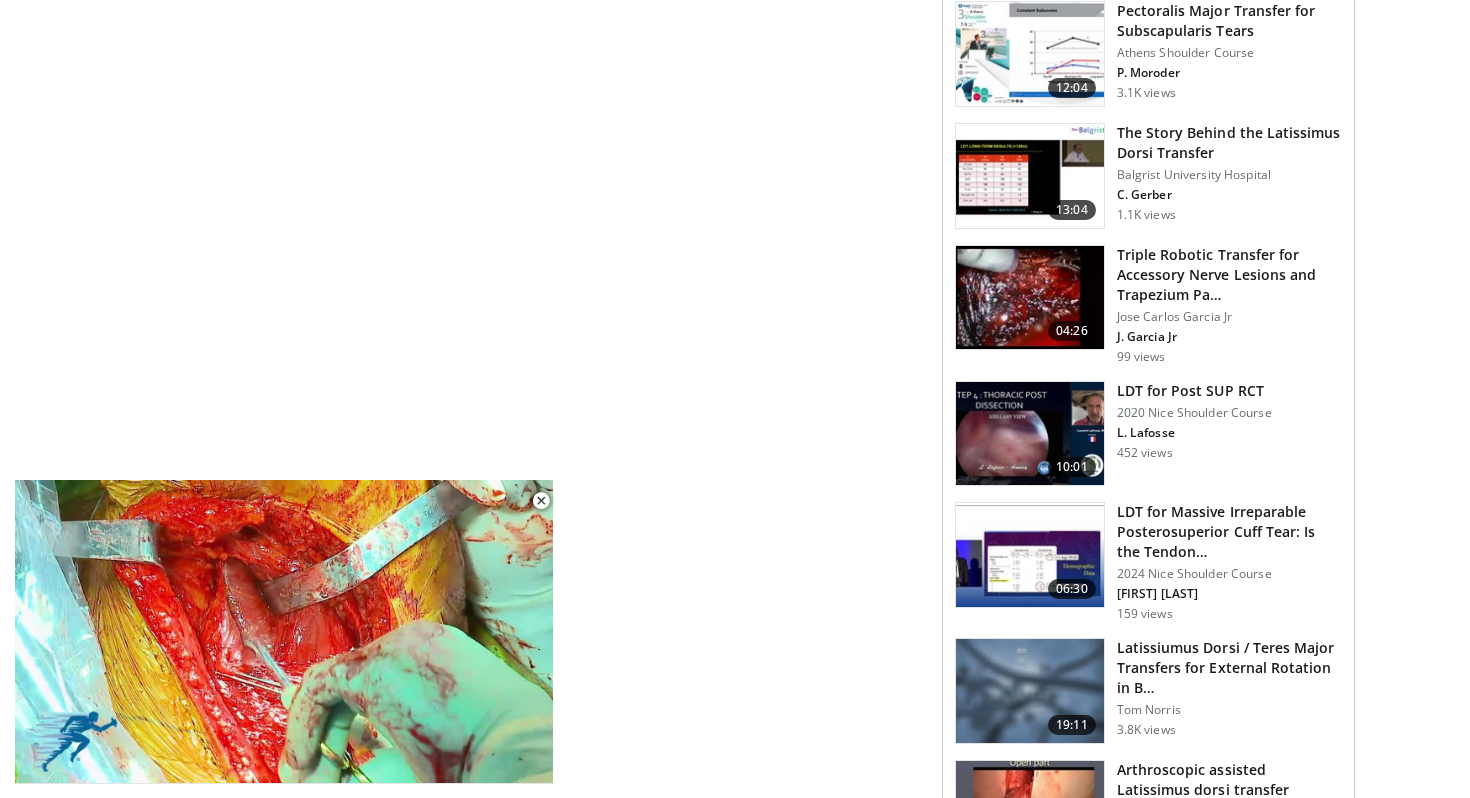 scroll, scrollTop: 1587, scrollLeft: 0, axis: vertical 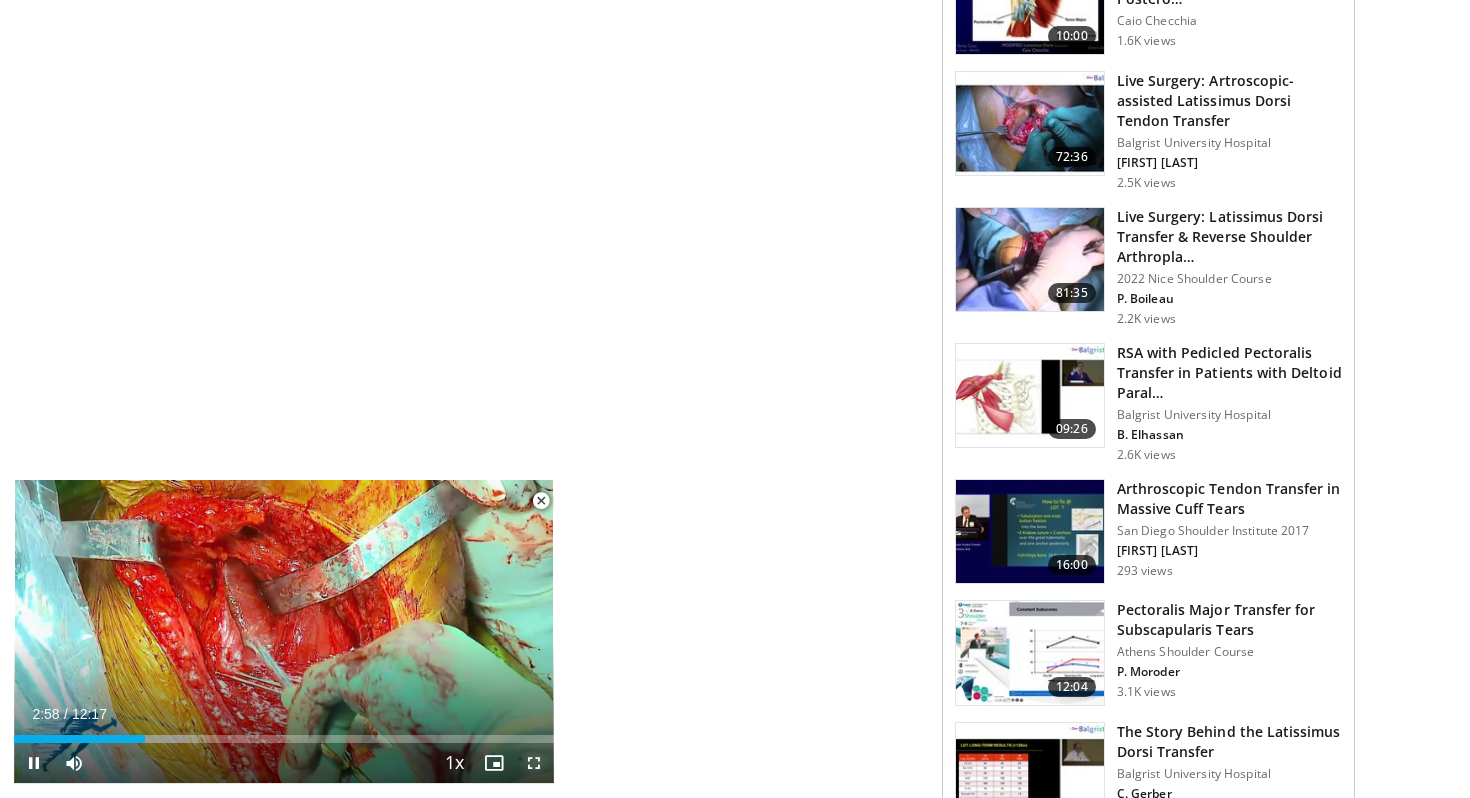 click at bounding box center [534, 763] 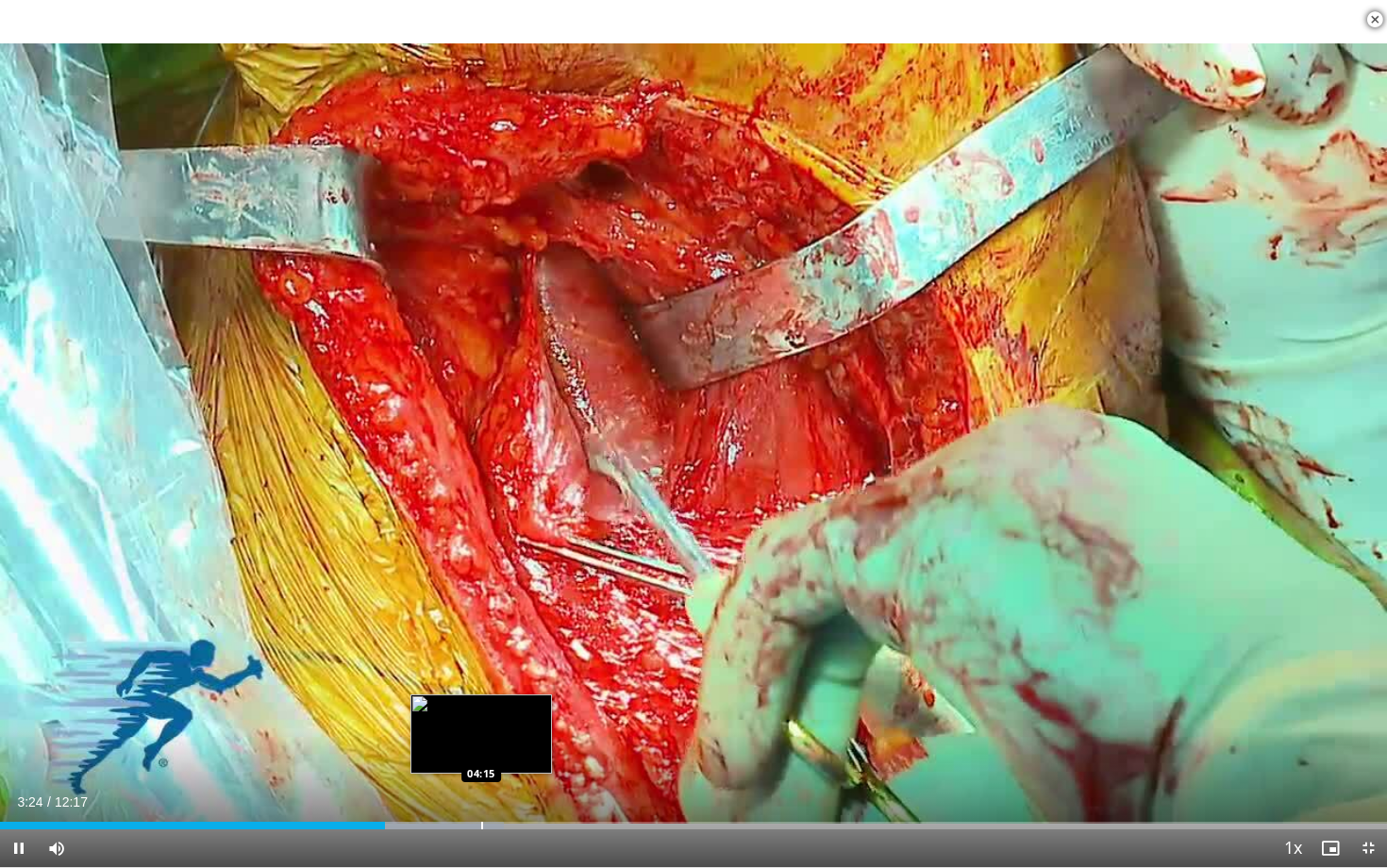 click on "10 seconds
Tap to unmute" at bounding box center (694, 433) 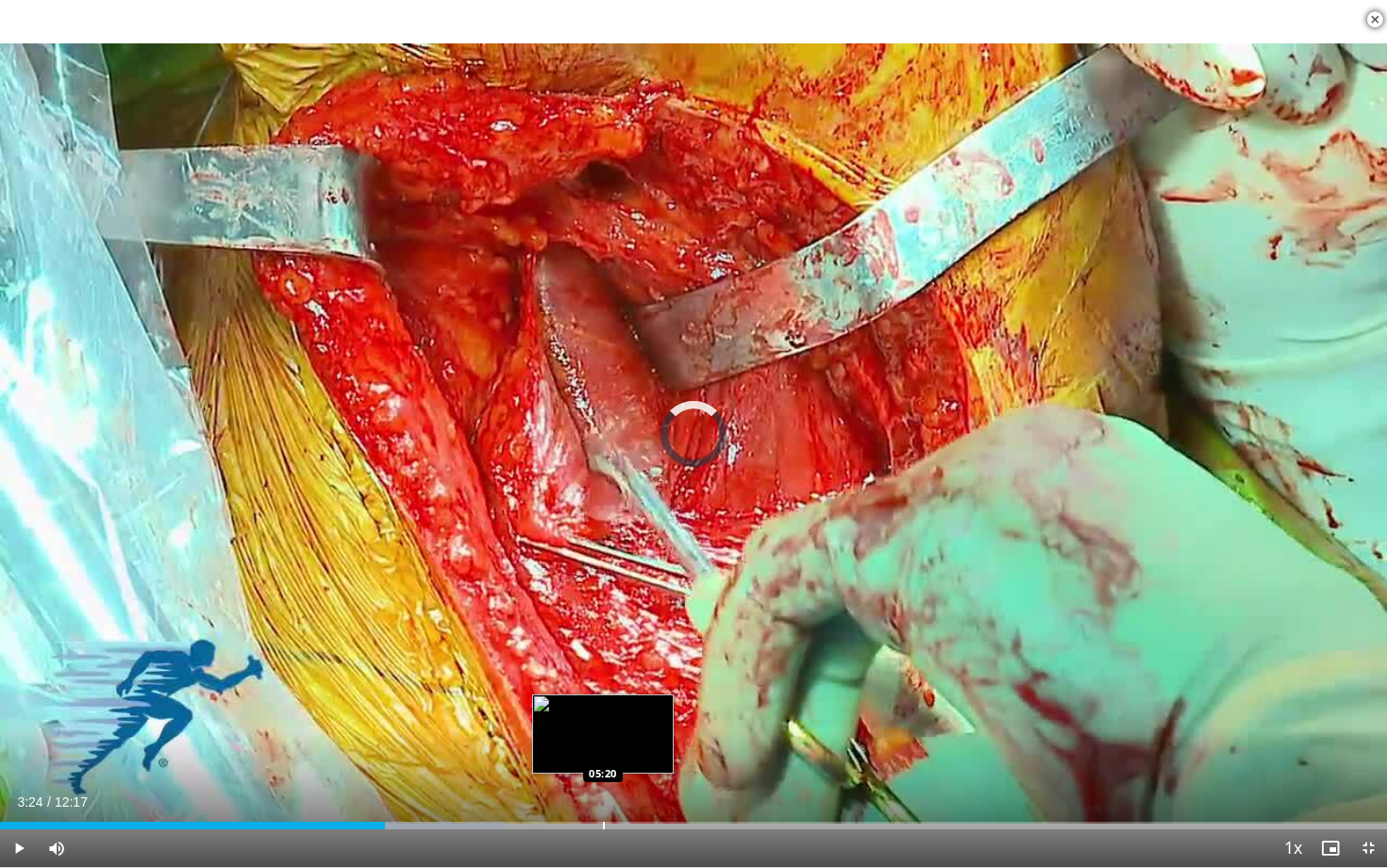 click at bounding box center [604, 826] 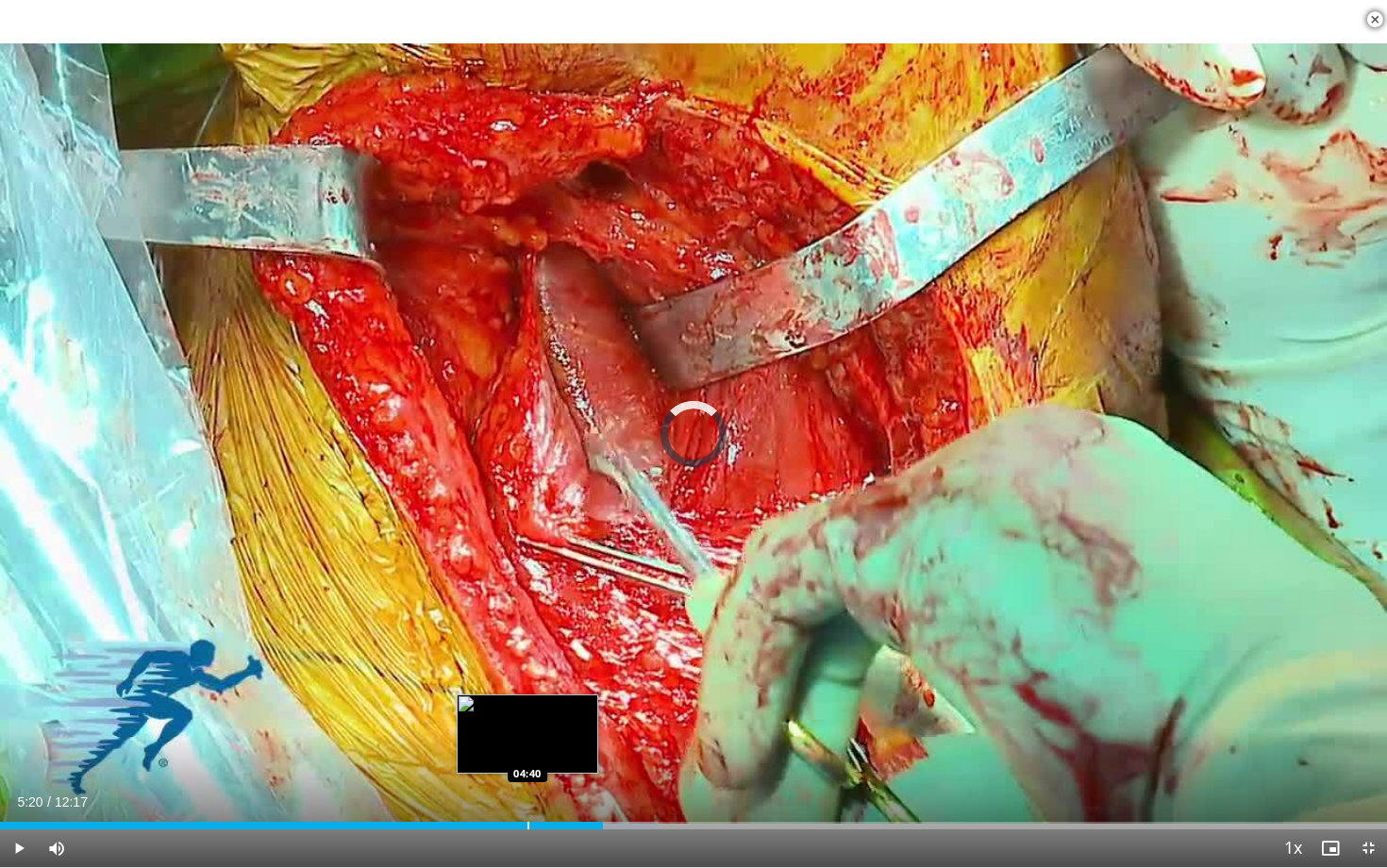 click at bounding box center [528, 826] 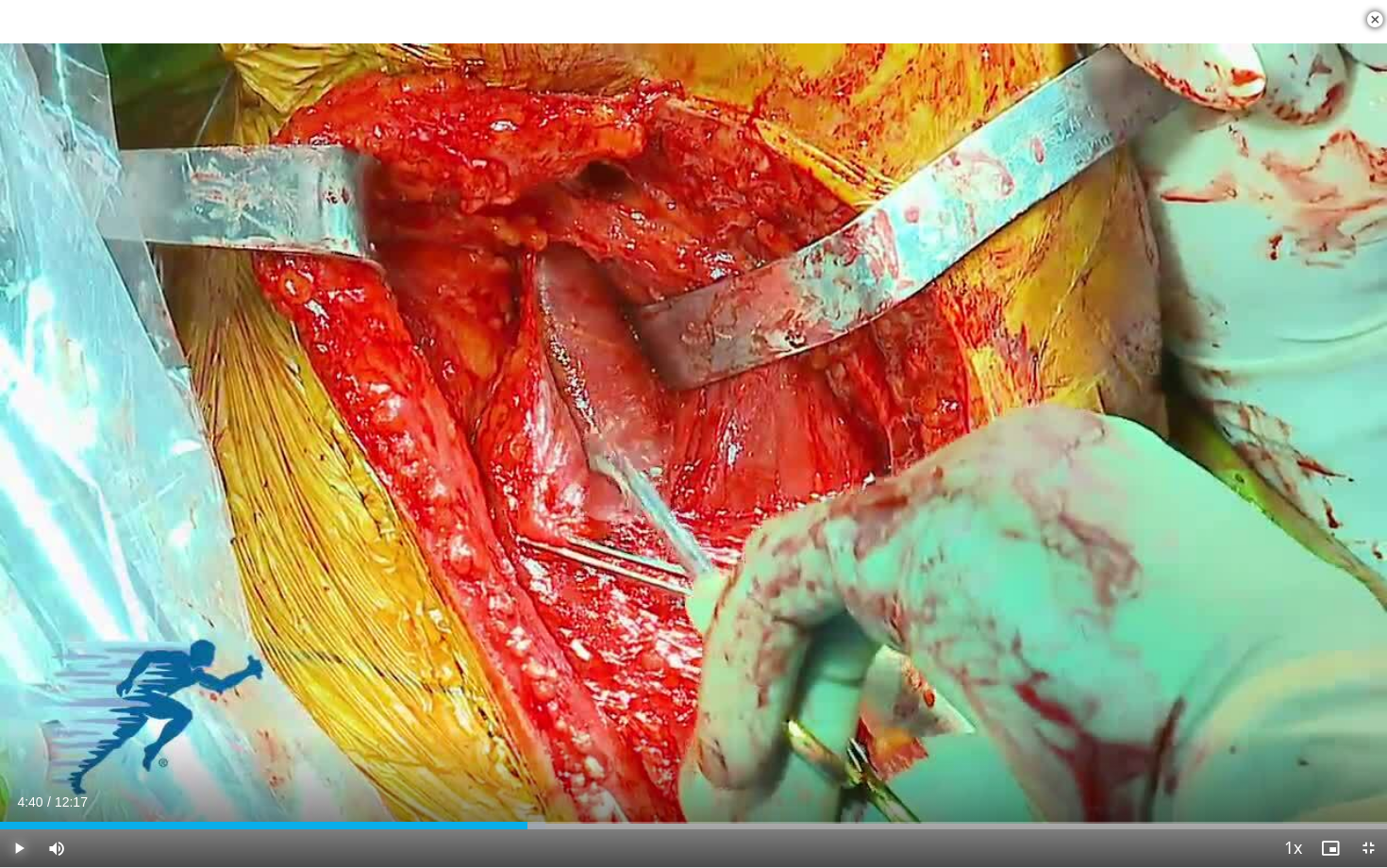 click at bounding box center (19, 848) 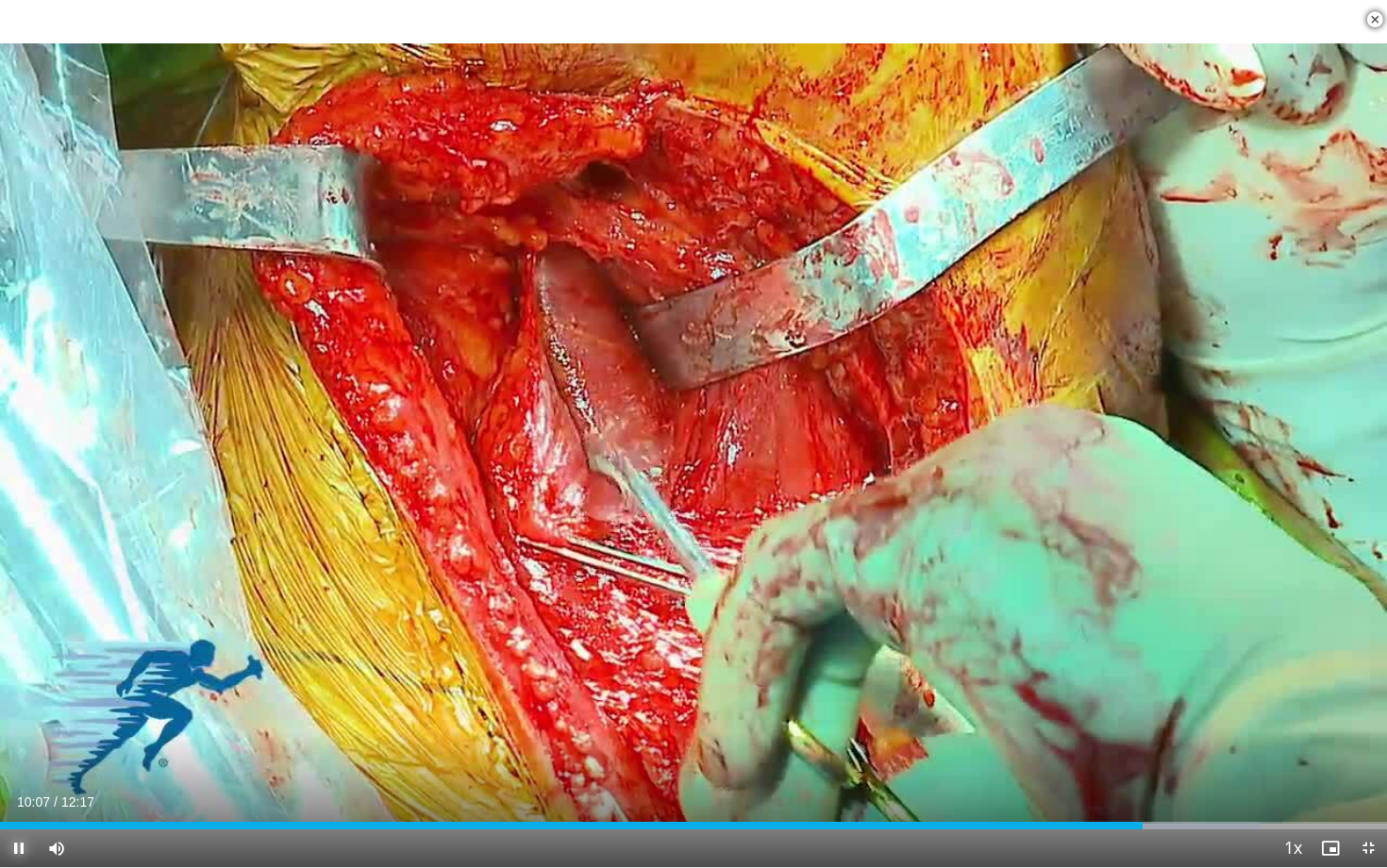 click at bounding box center (19, 848) 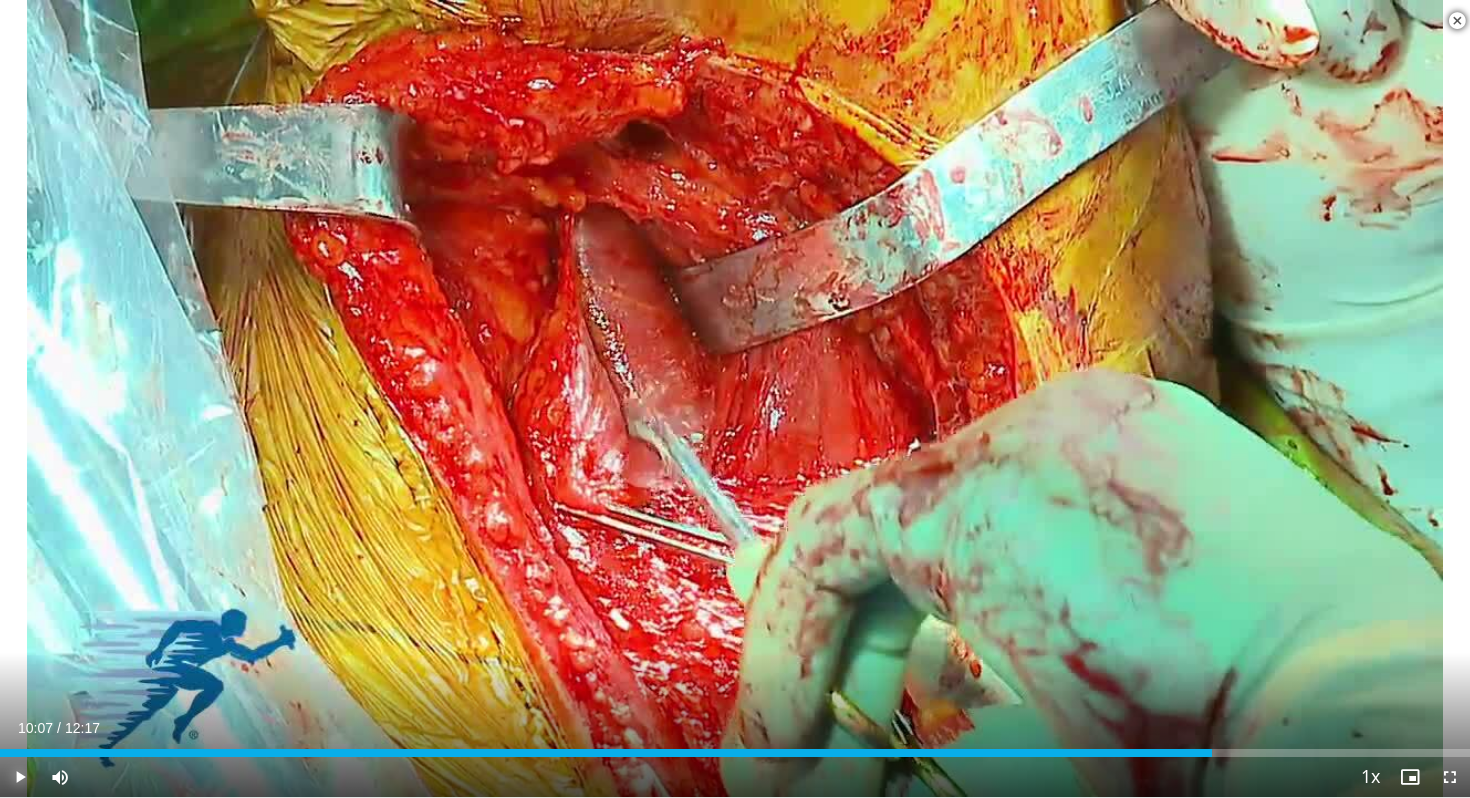 scroll, scrollTop: 933, scrollLeft: 0, axis: vertical 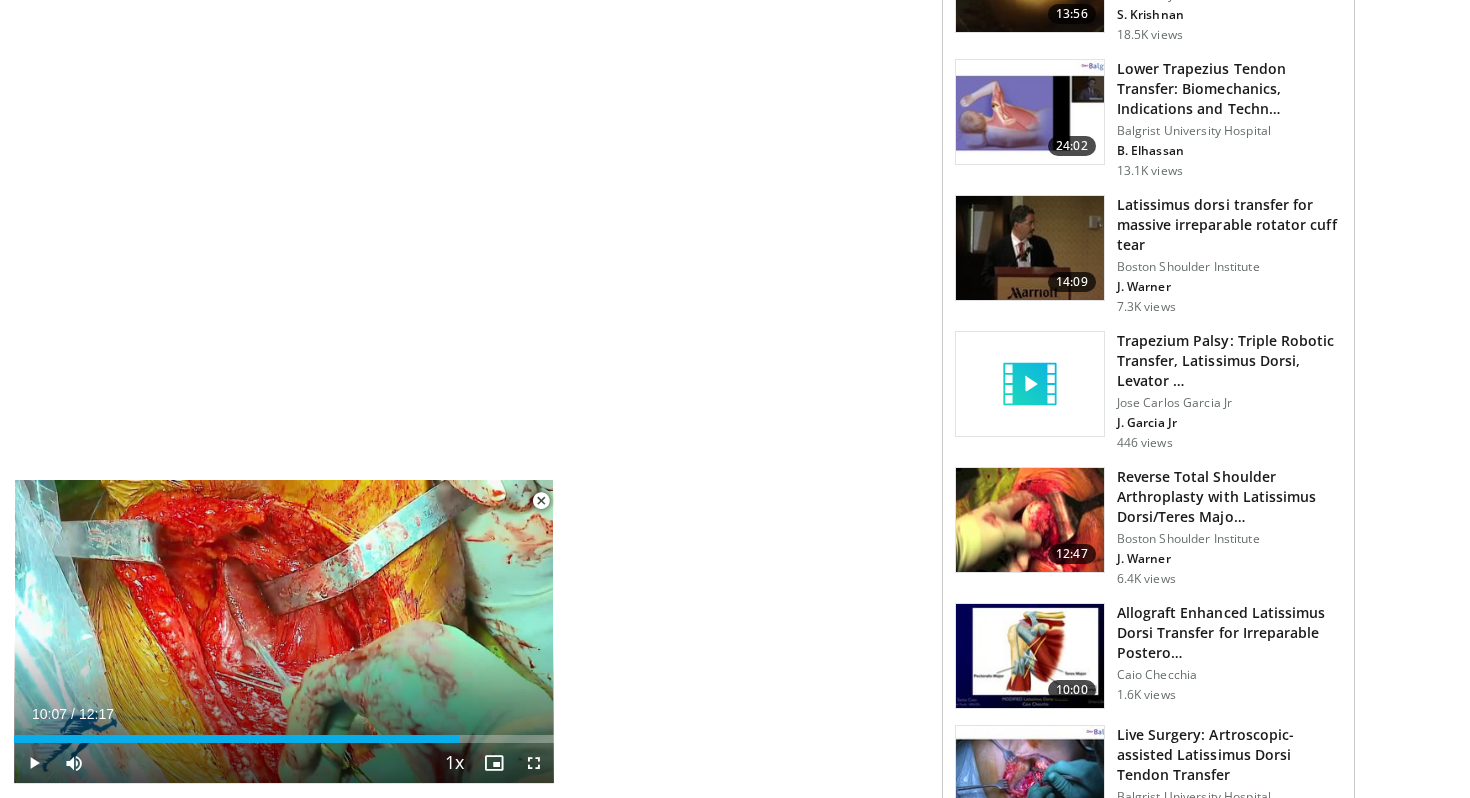 click at bounding box center (1030, 520) 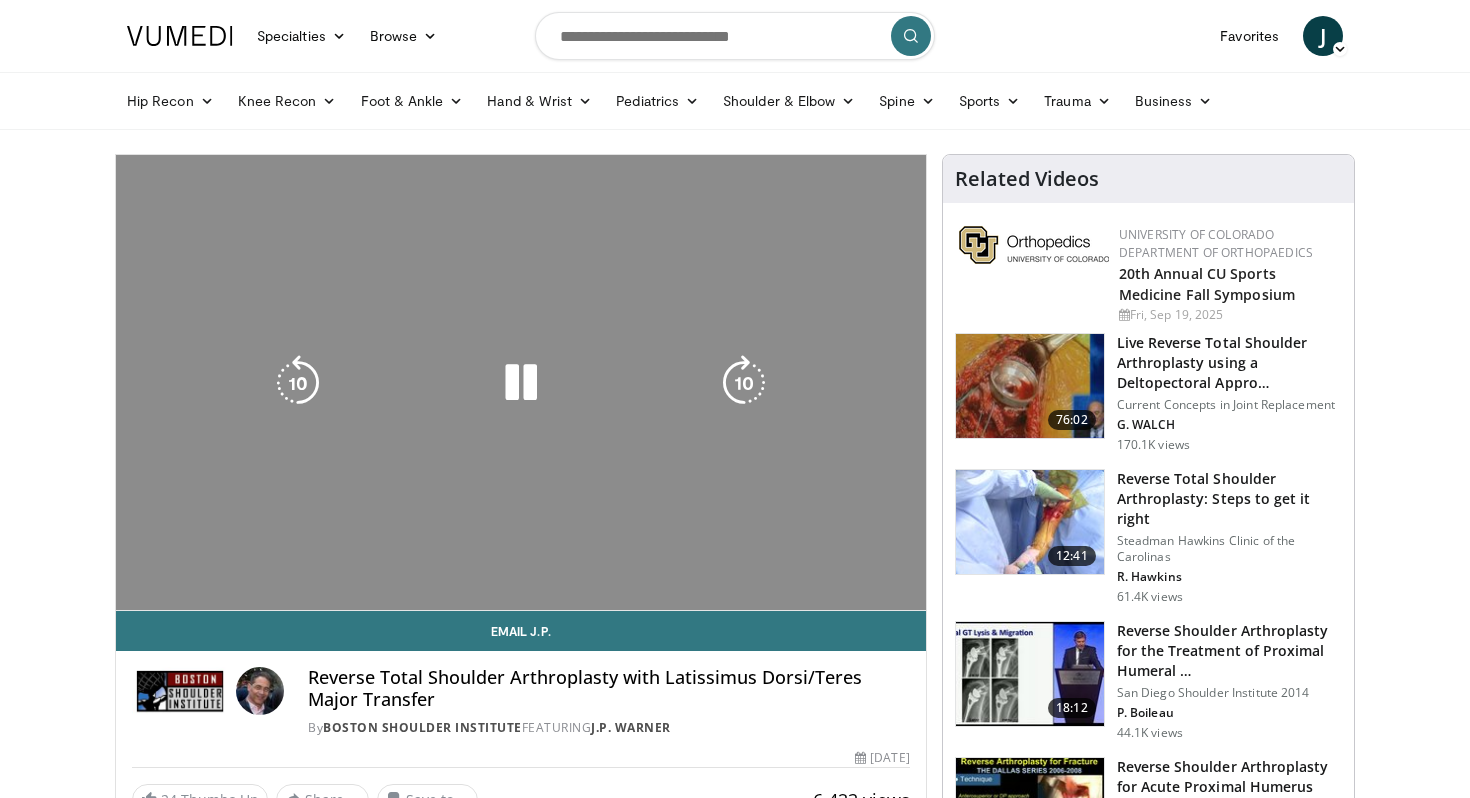 scroll, scrollTop: 0, scrollLeft: 0, axis: both 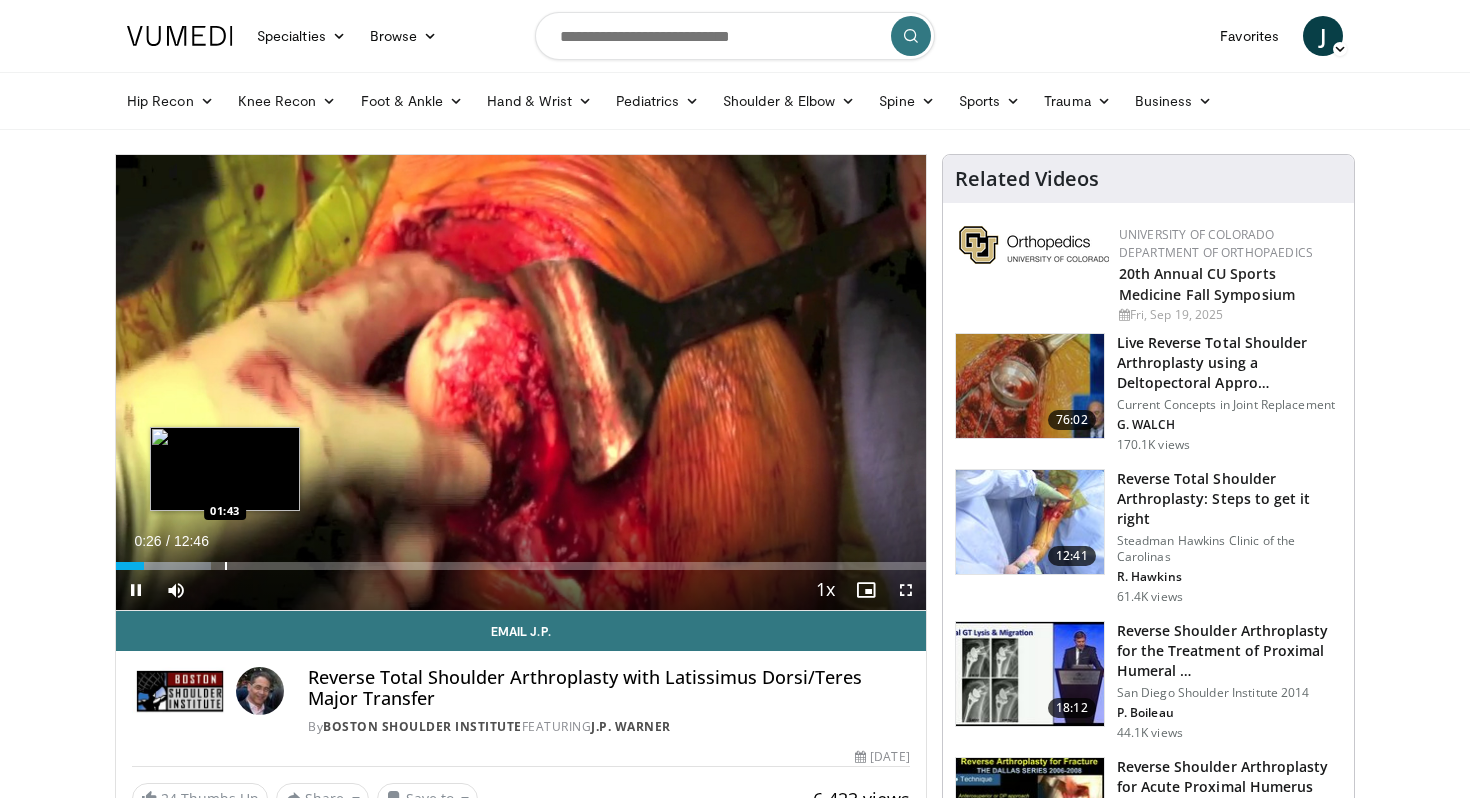 click at bounding box center [226, 566] 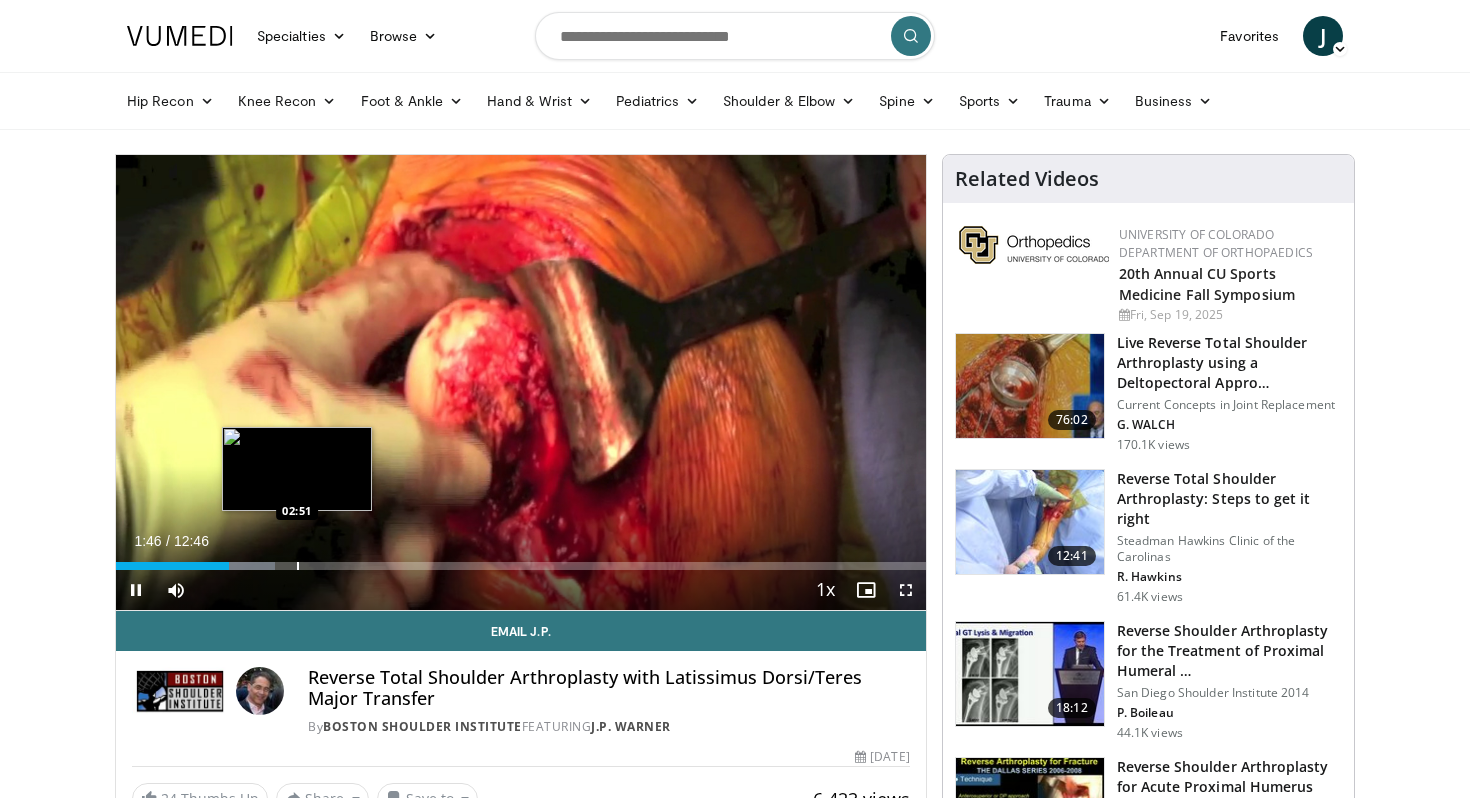 click at bounding box center [298, 566] 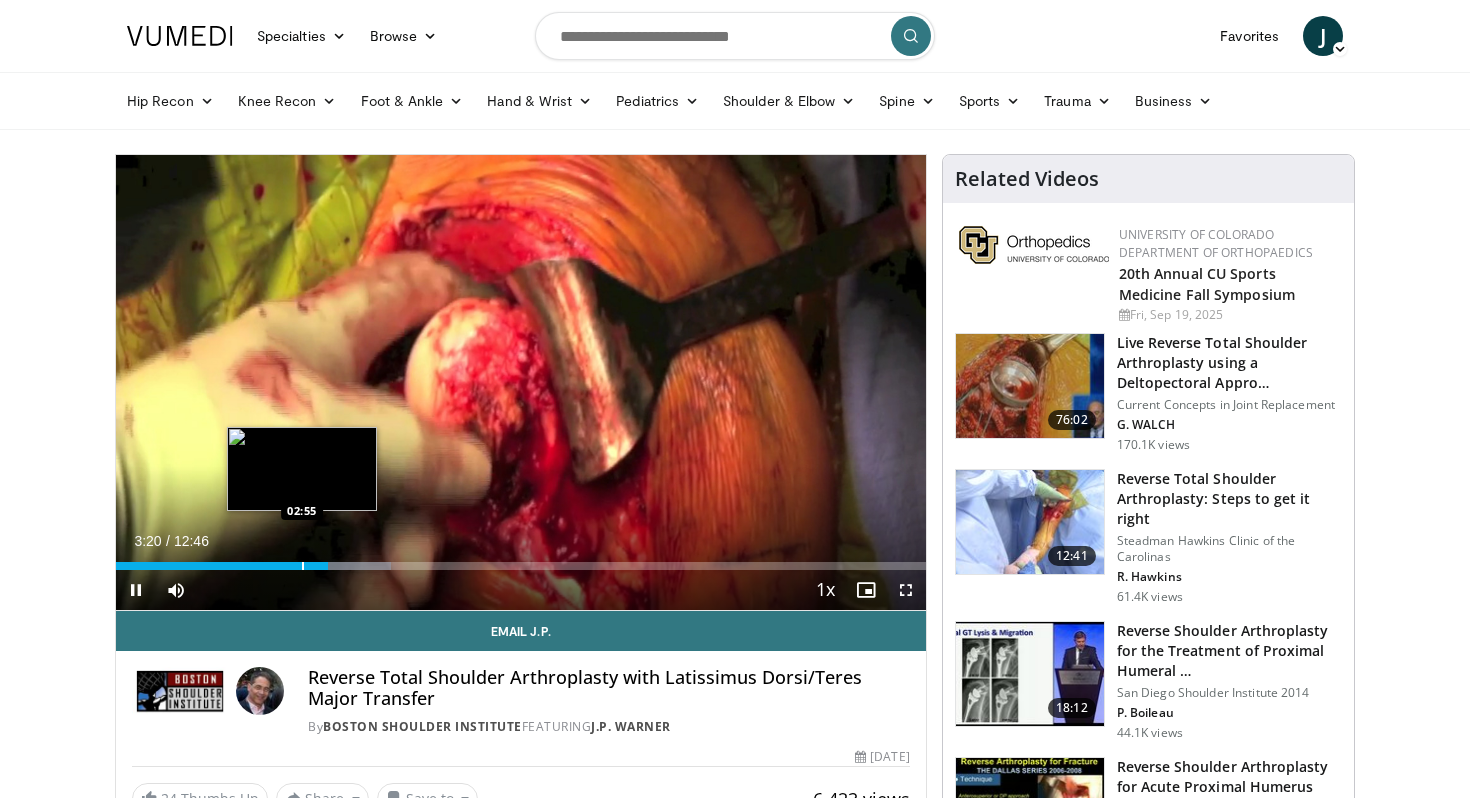 click at bounding box center [303, 566] 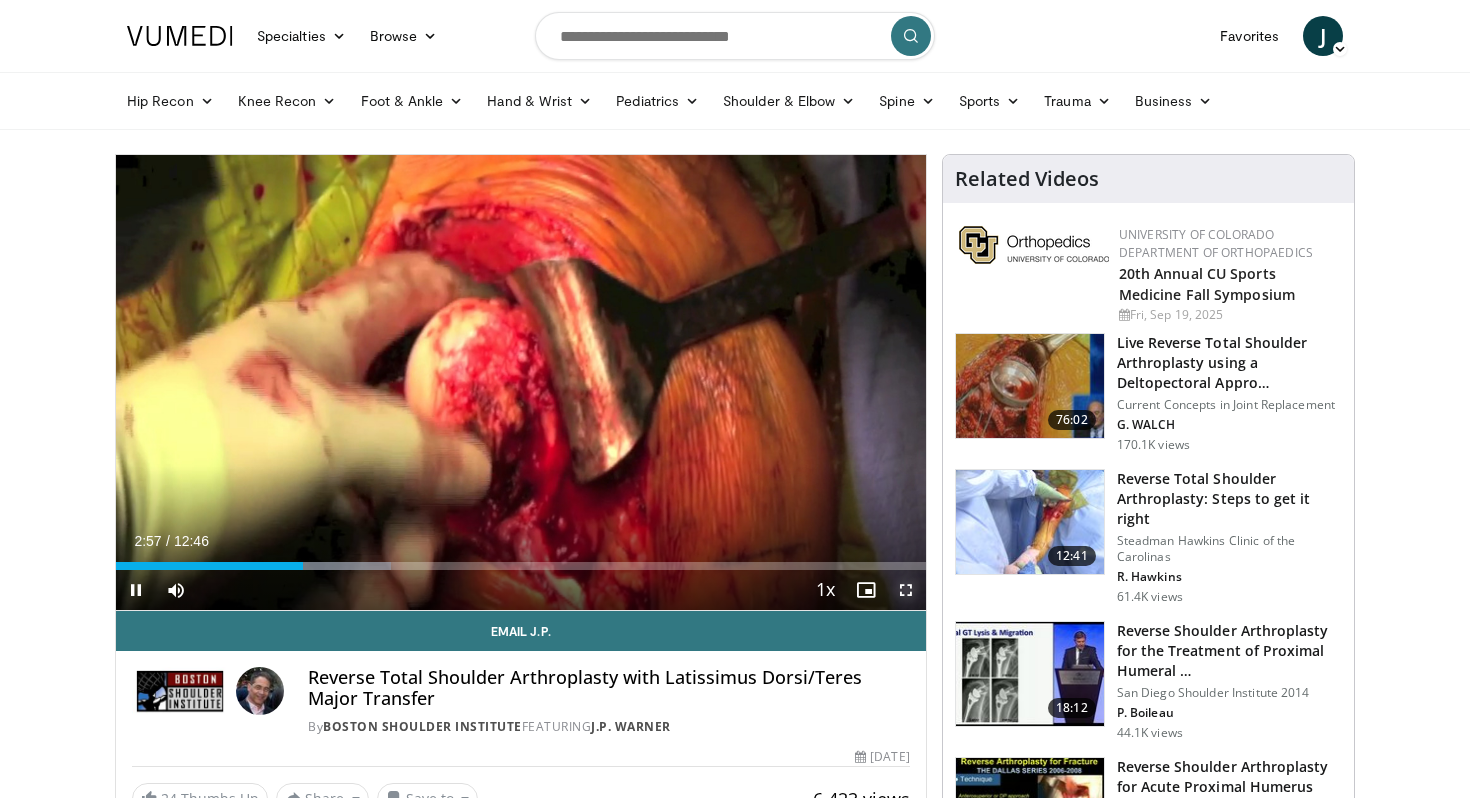 click at bounding box center [906, 590] 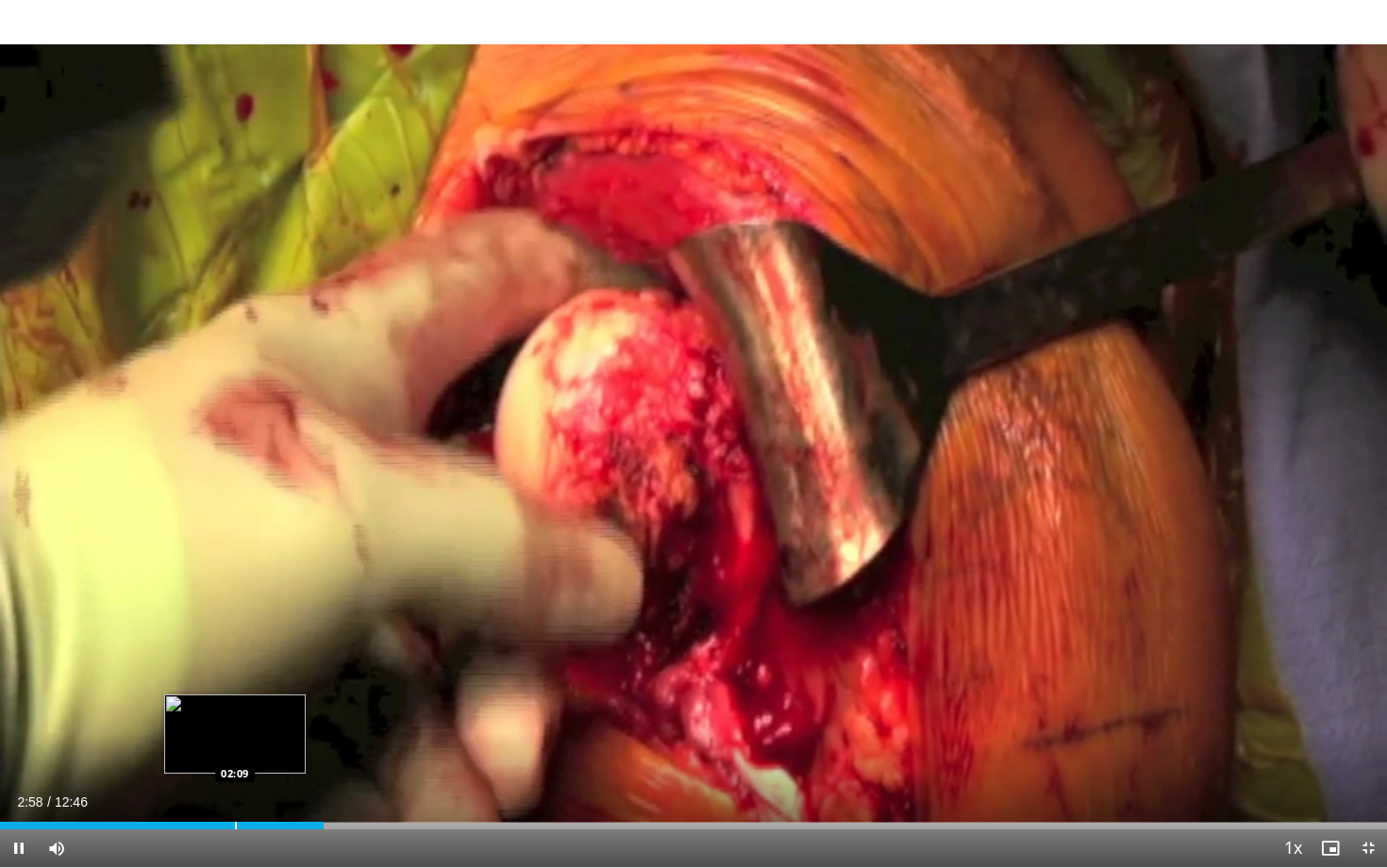 click at bounding box center (236, 826) 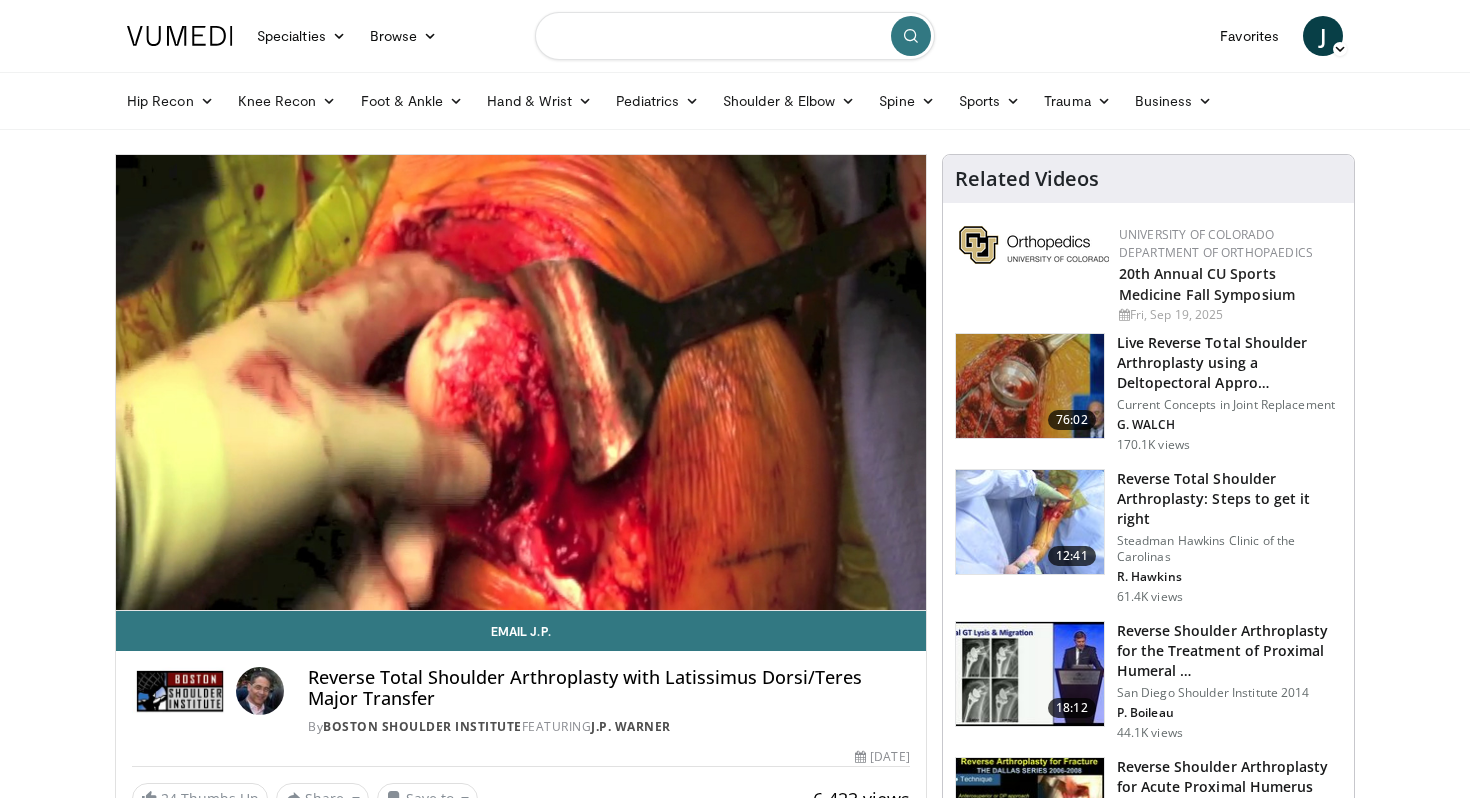 click at bounding box center (735, 36) 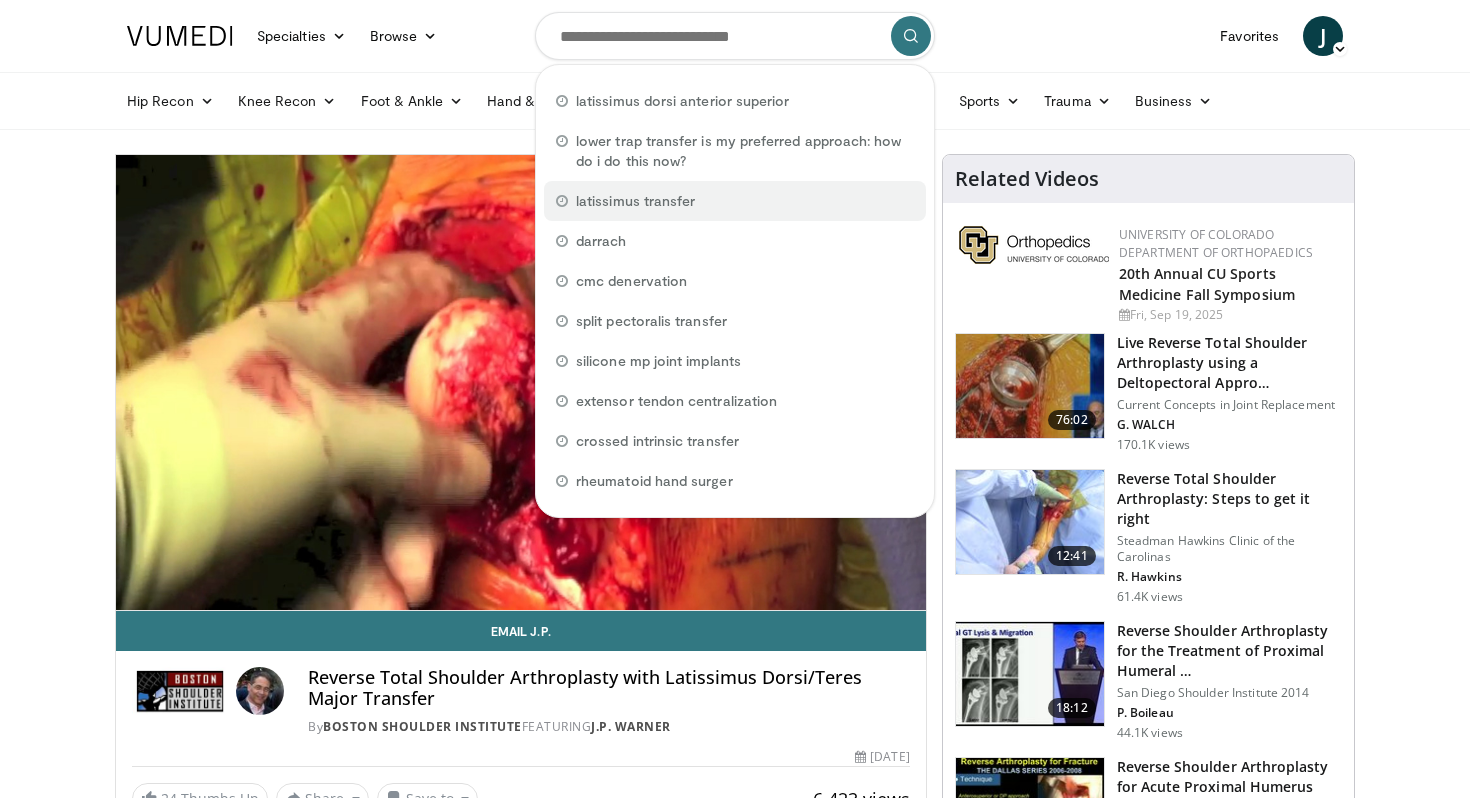 click on "latissimus transfer" at bounding box center (635, 201) 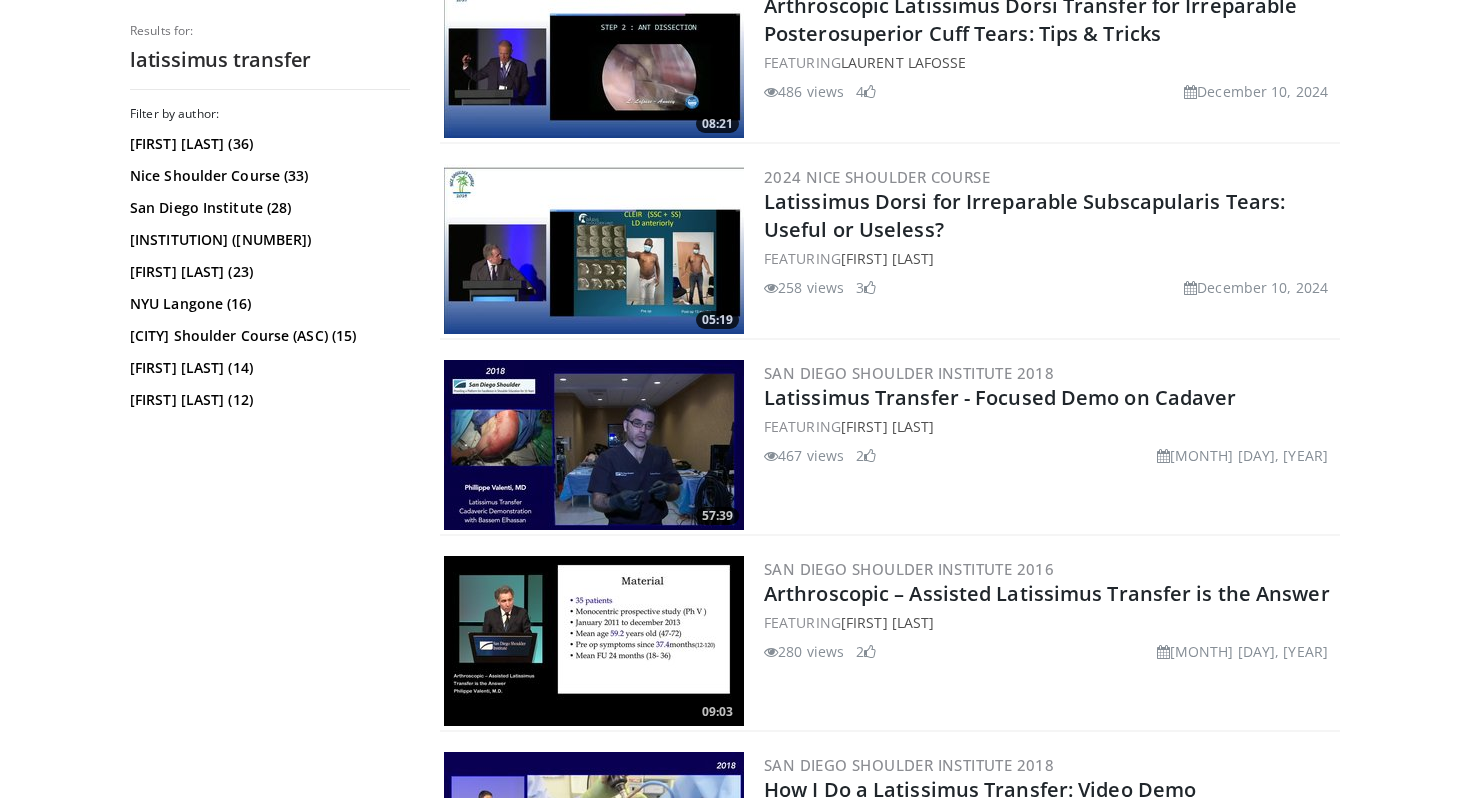 scroll, scrollTop: 1242, scrollLeft: 0, axis: vertical 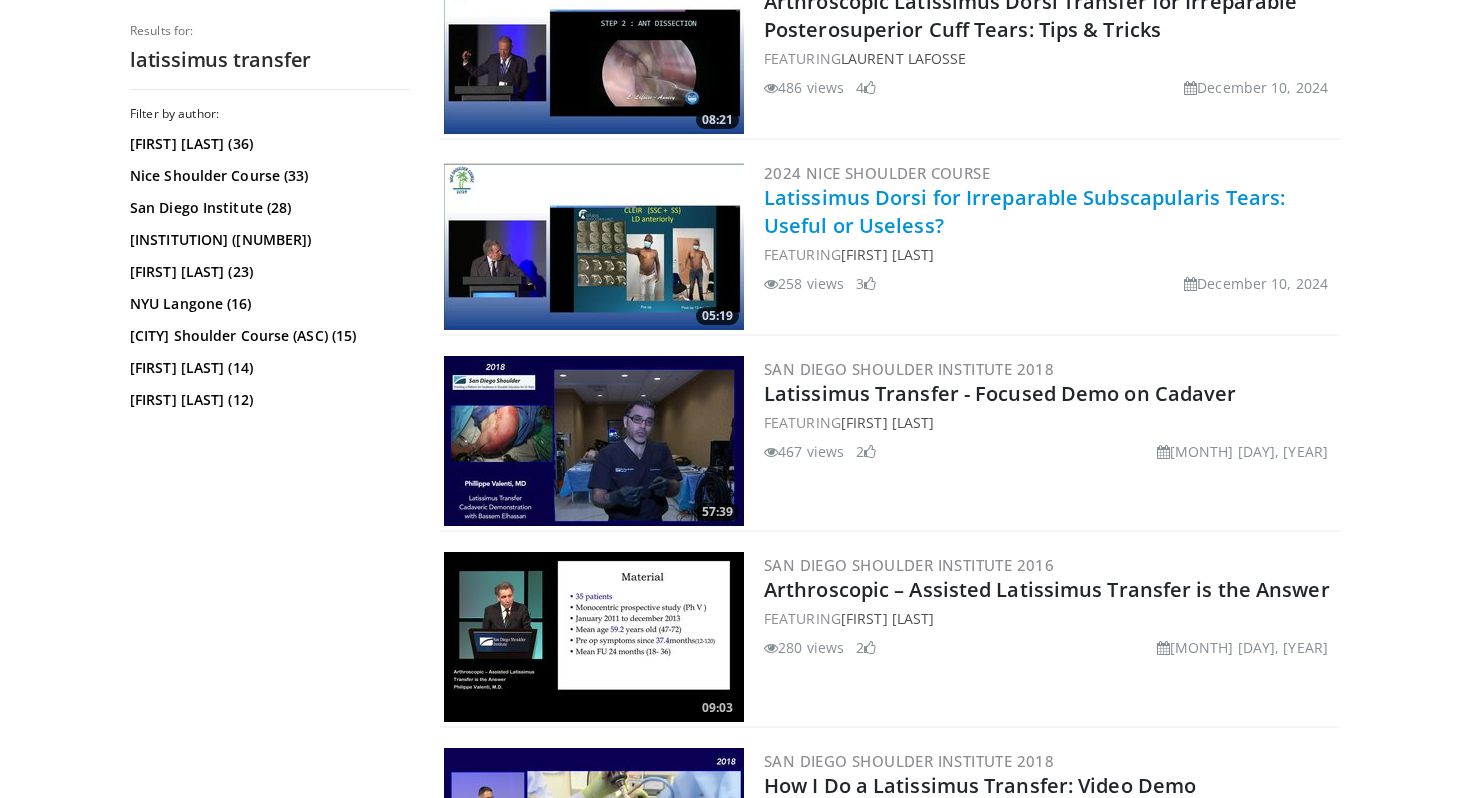 click on "Latissimus Dorsi for Irreparable Subscapularis Tears: Useful or Useless?" at bounding box center [1024, 211] 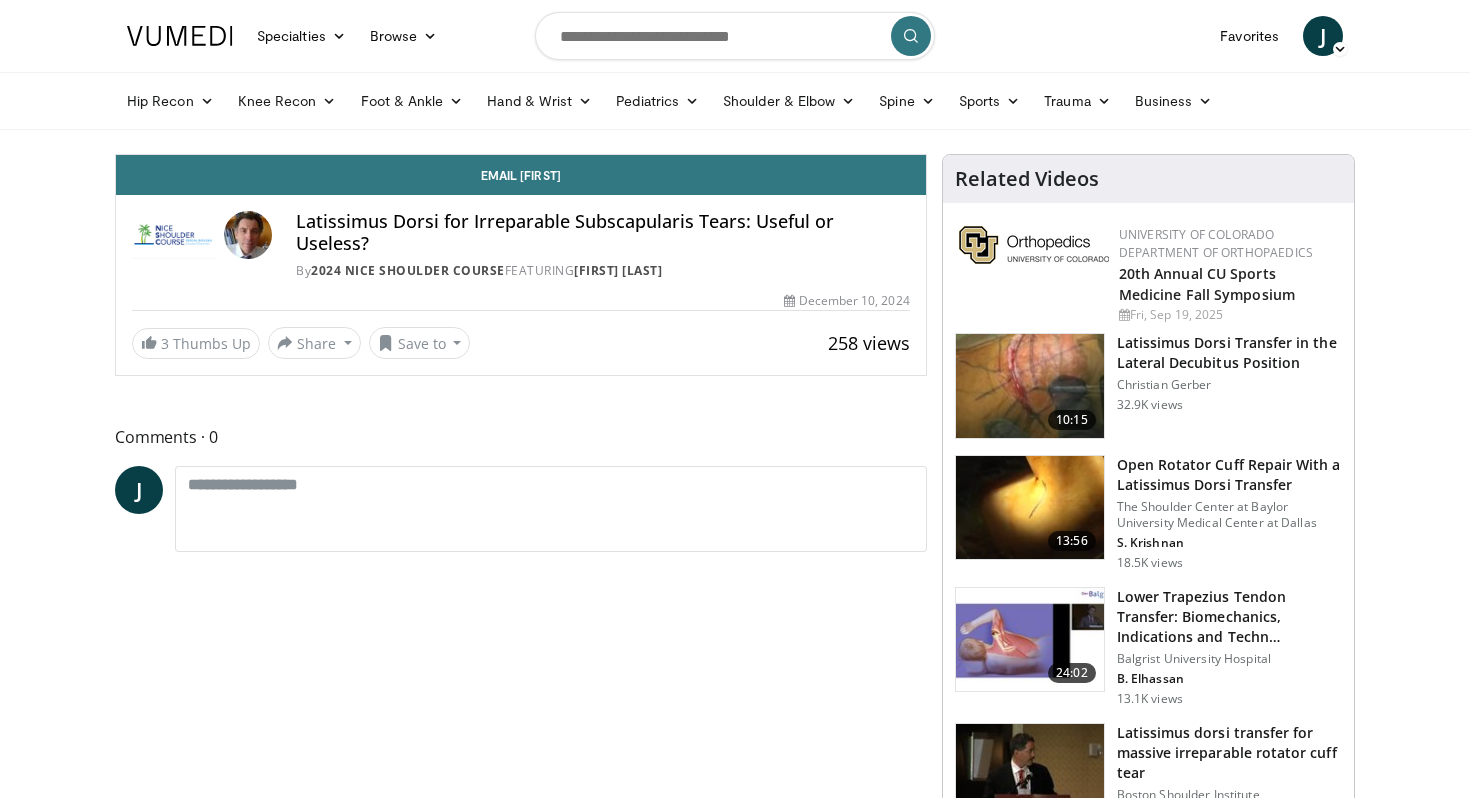scroll, scrollTop: 0, scrollLeft: 0, axis: both 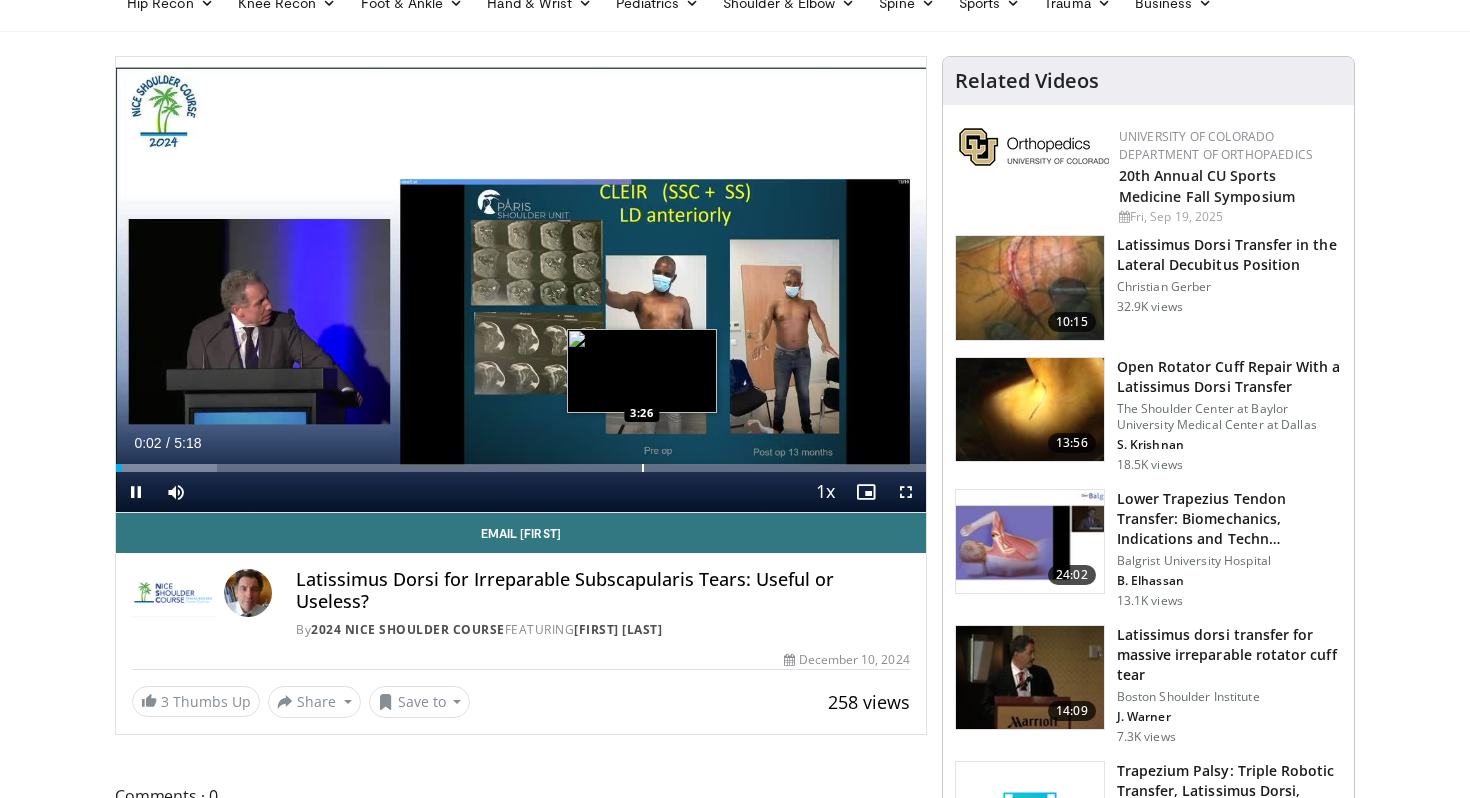 click on "Loaded :  12.47% 0:02 3:26" at bounding box center (521, 462) 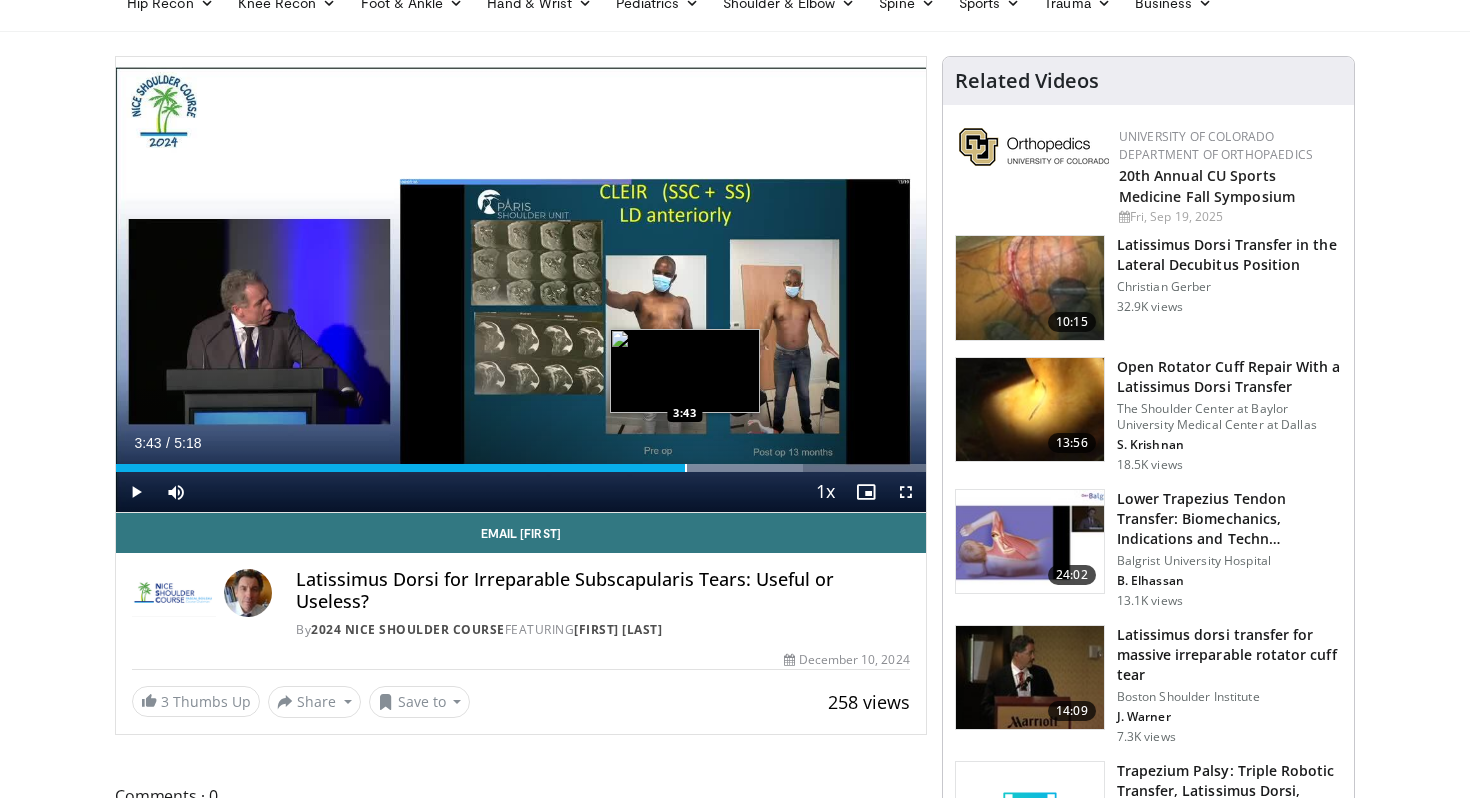 click at bounding box center (686, 468) 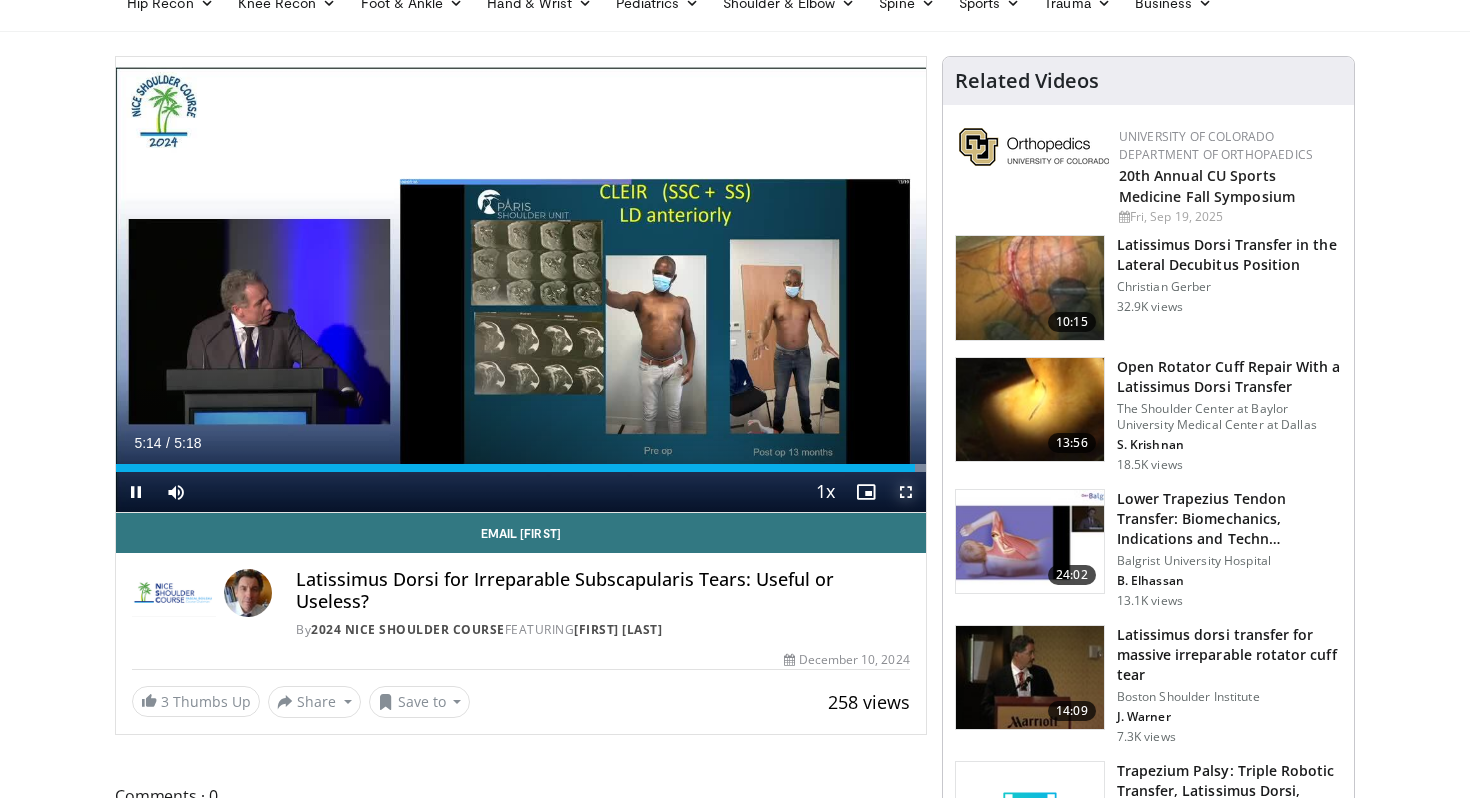 click at bounding box center (906, 492) 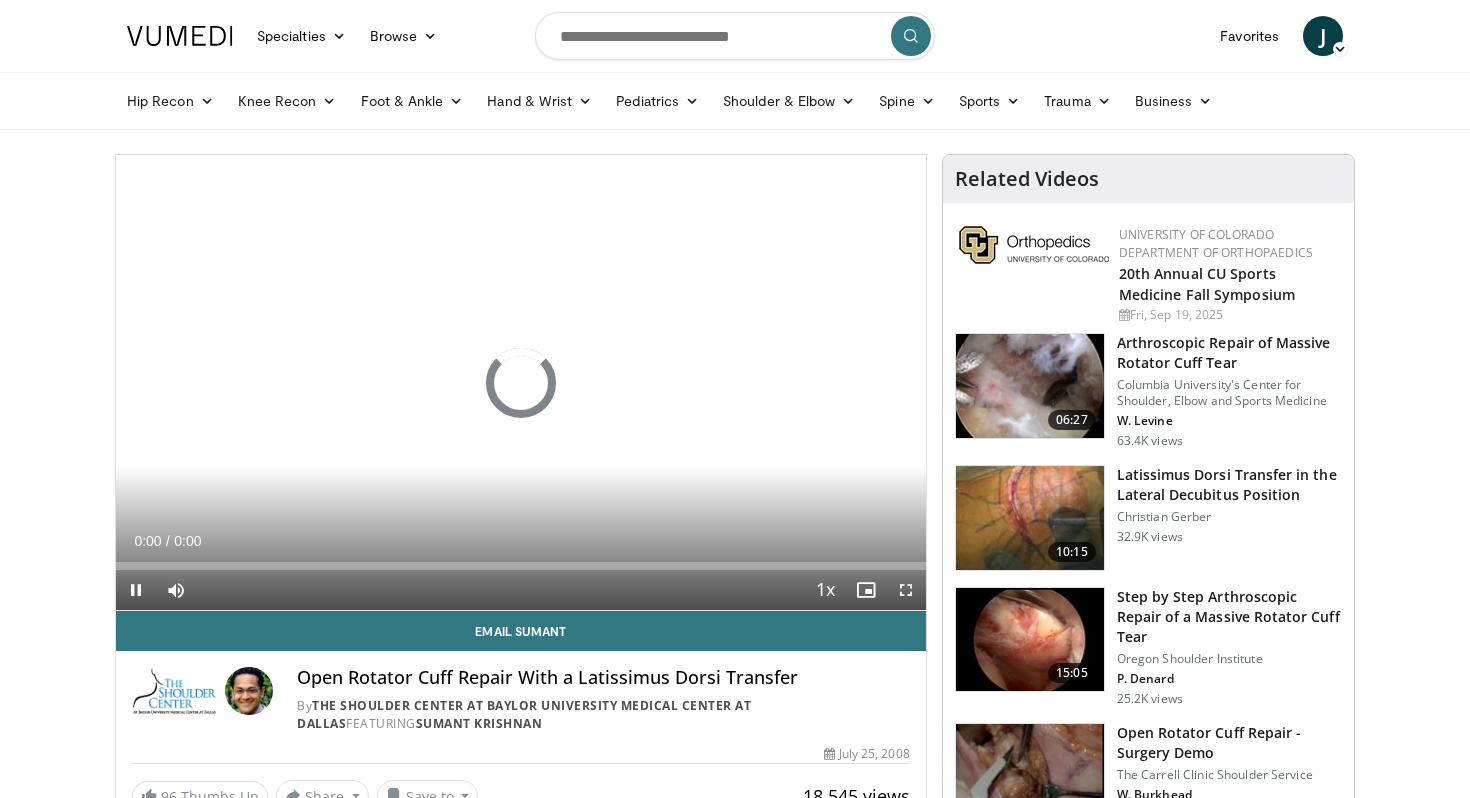 scroll, scrollTop: 0, scrollLeft: 0, axis: both 